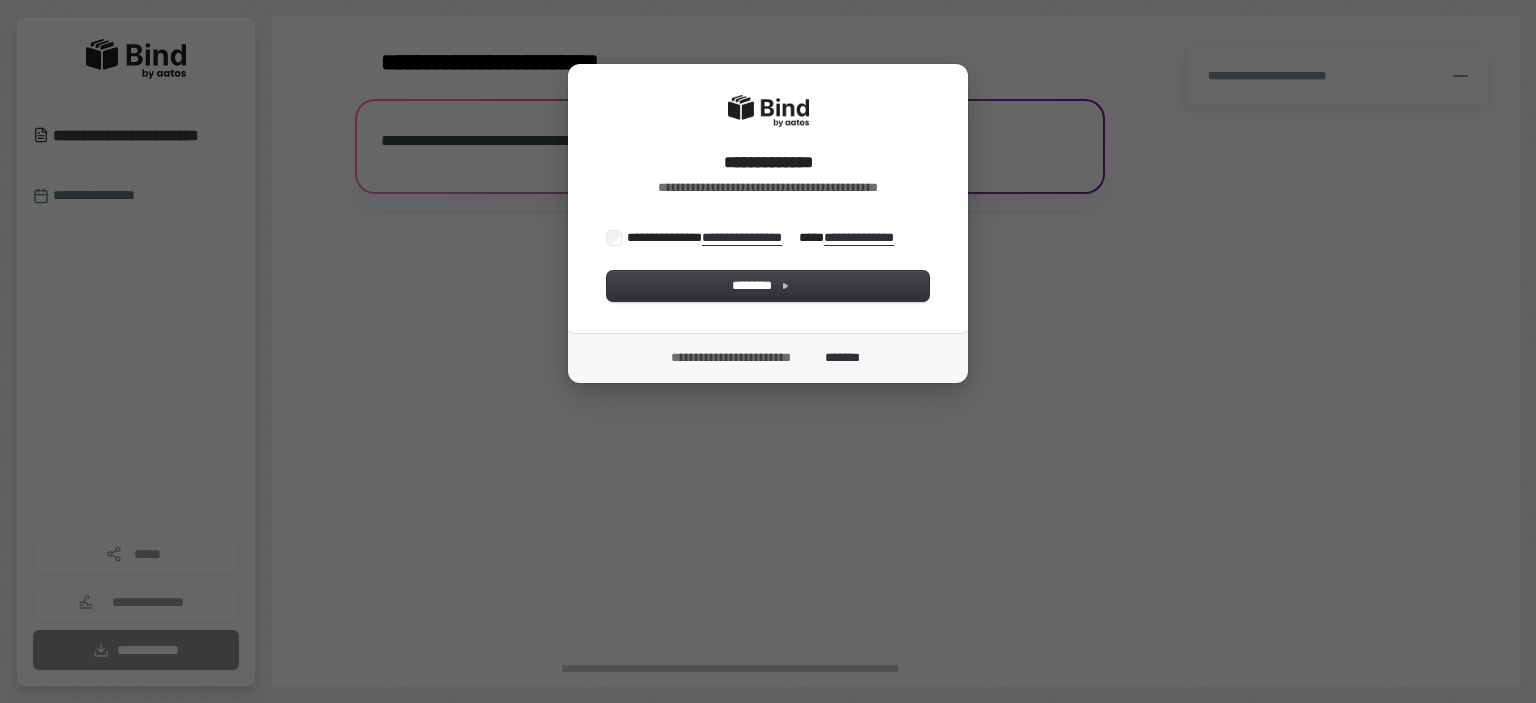 scroll, scrollTop: 0, scrollLeft: 0, axis: both 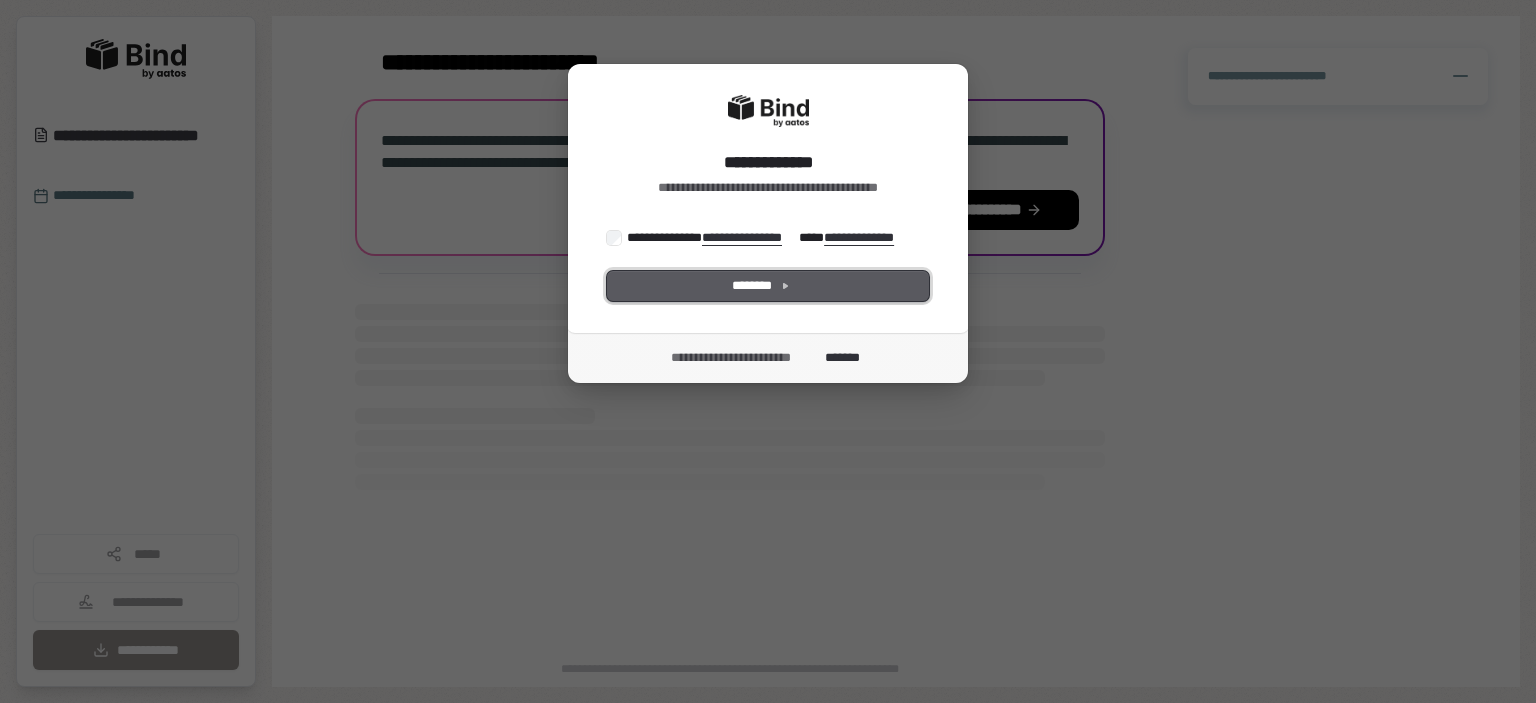click on "********" at bounding box center (768, 286) 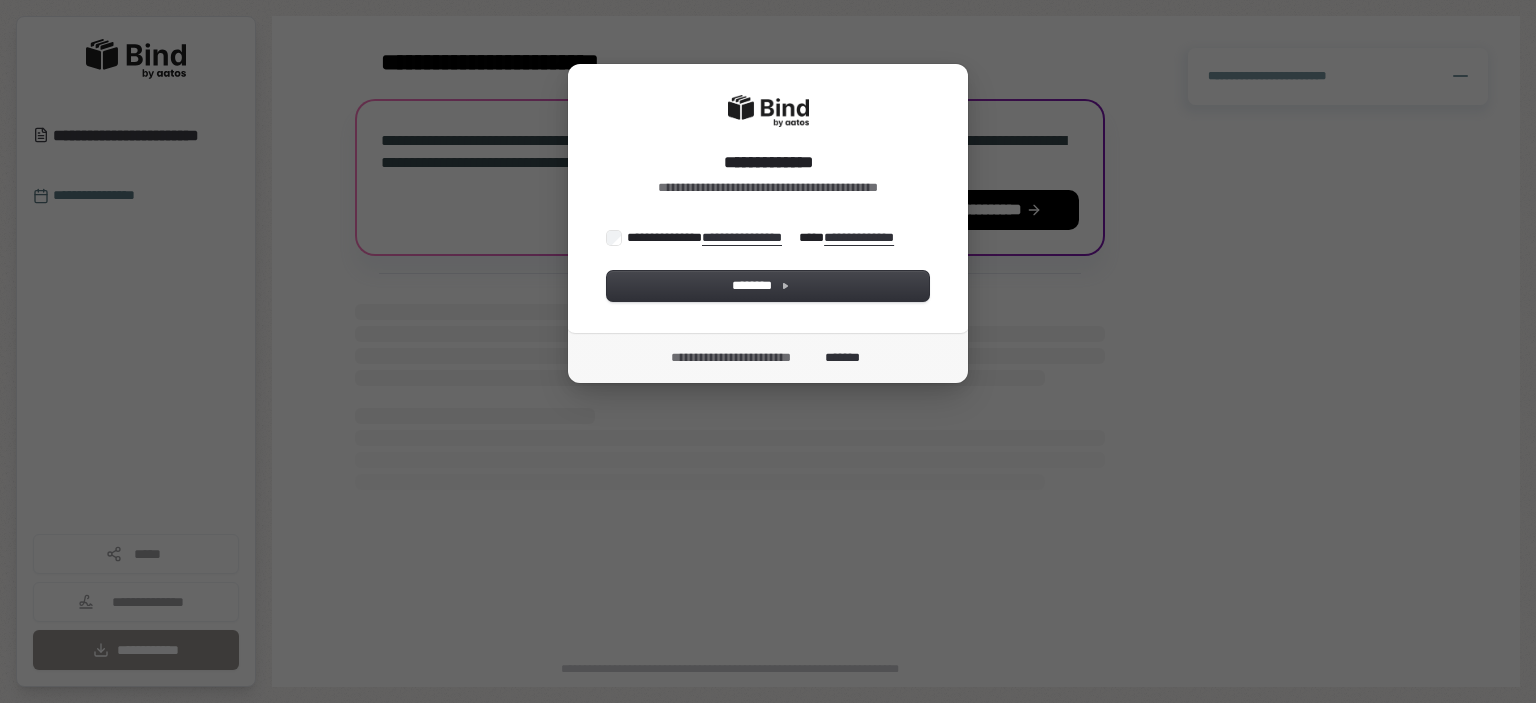 click on "**********" at bounding box center (765, 237) 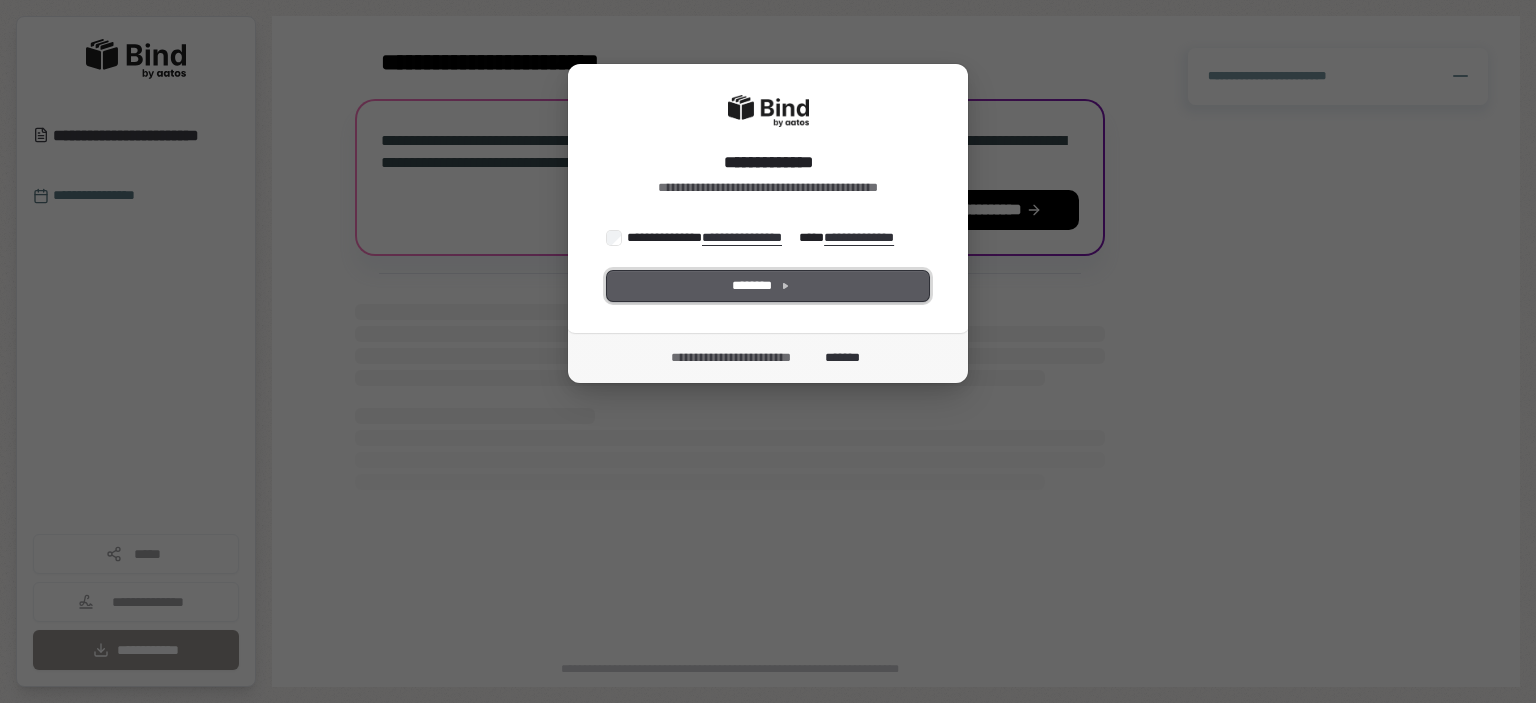 click on "********" at bounding box center [768, 286] 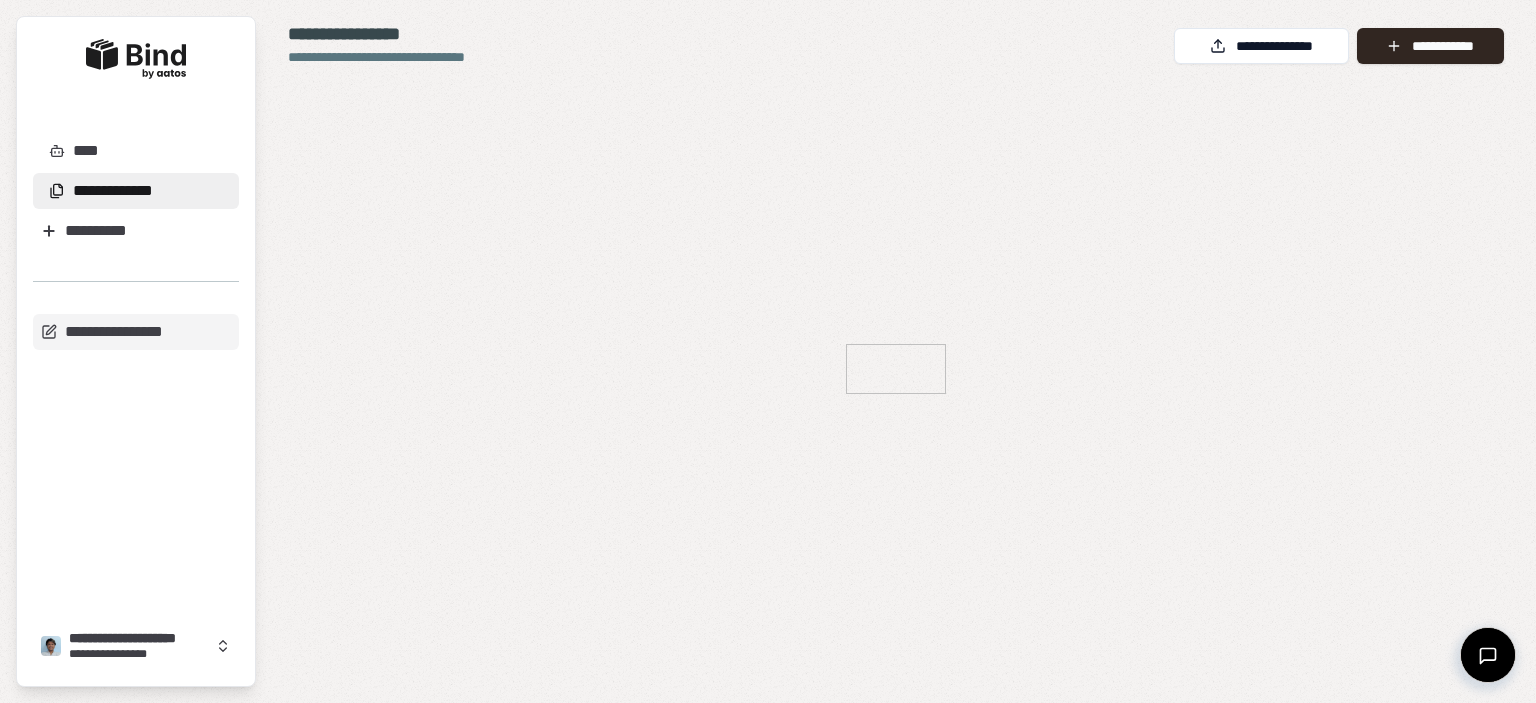 scroll, scrollTop: 0, scrollLeft: 0, axis: both 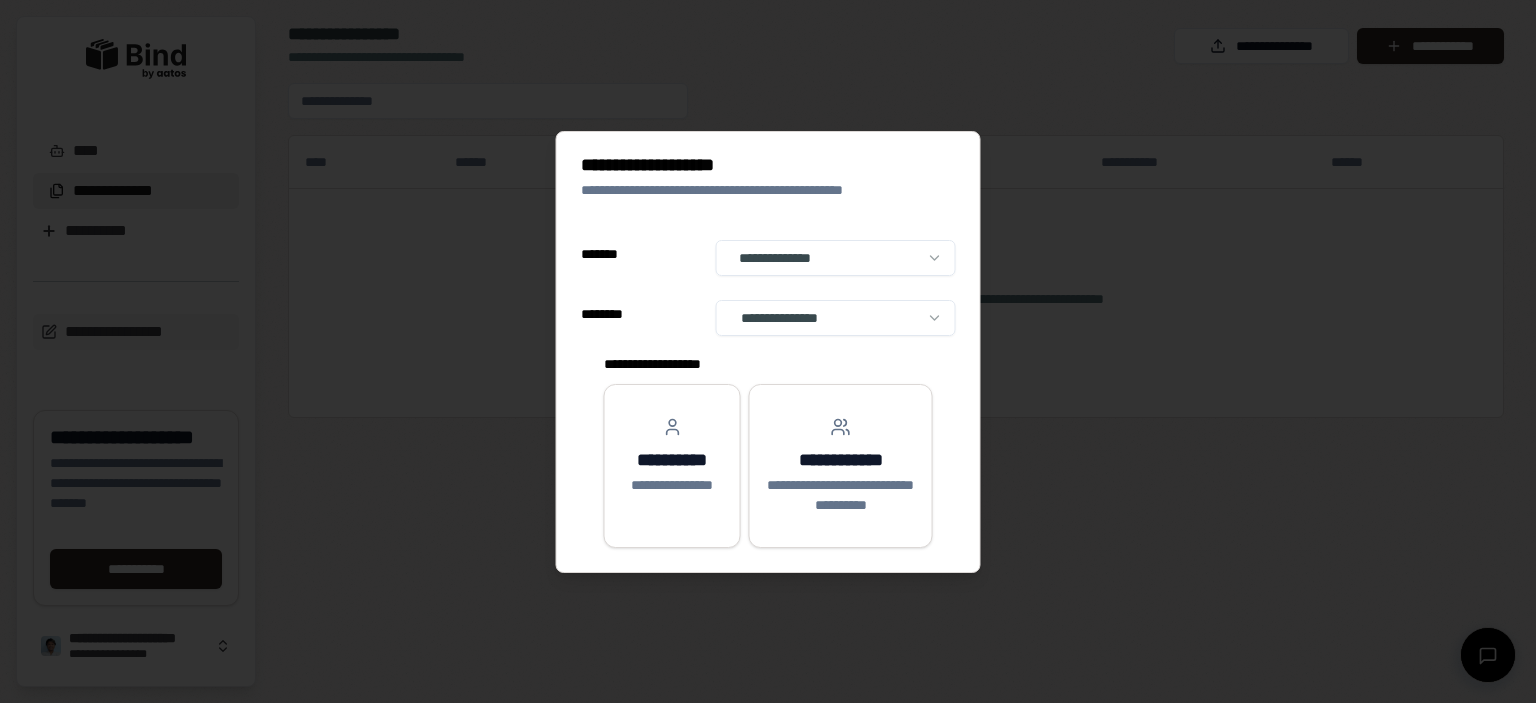 select on "**" 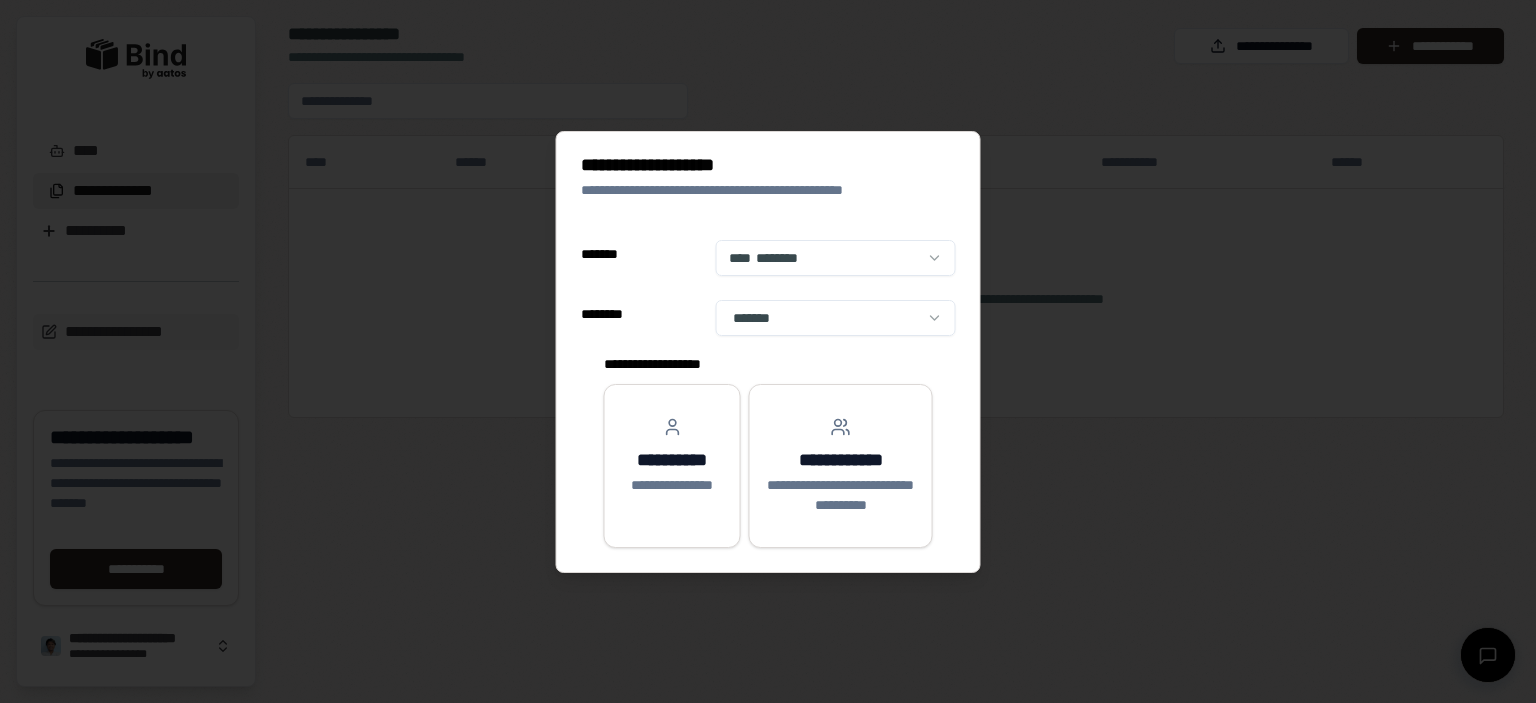 click on "**********" at bounding box center [768, 351] 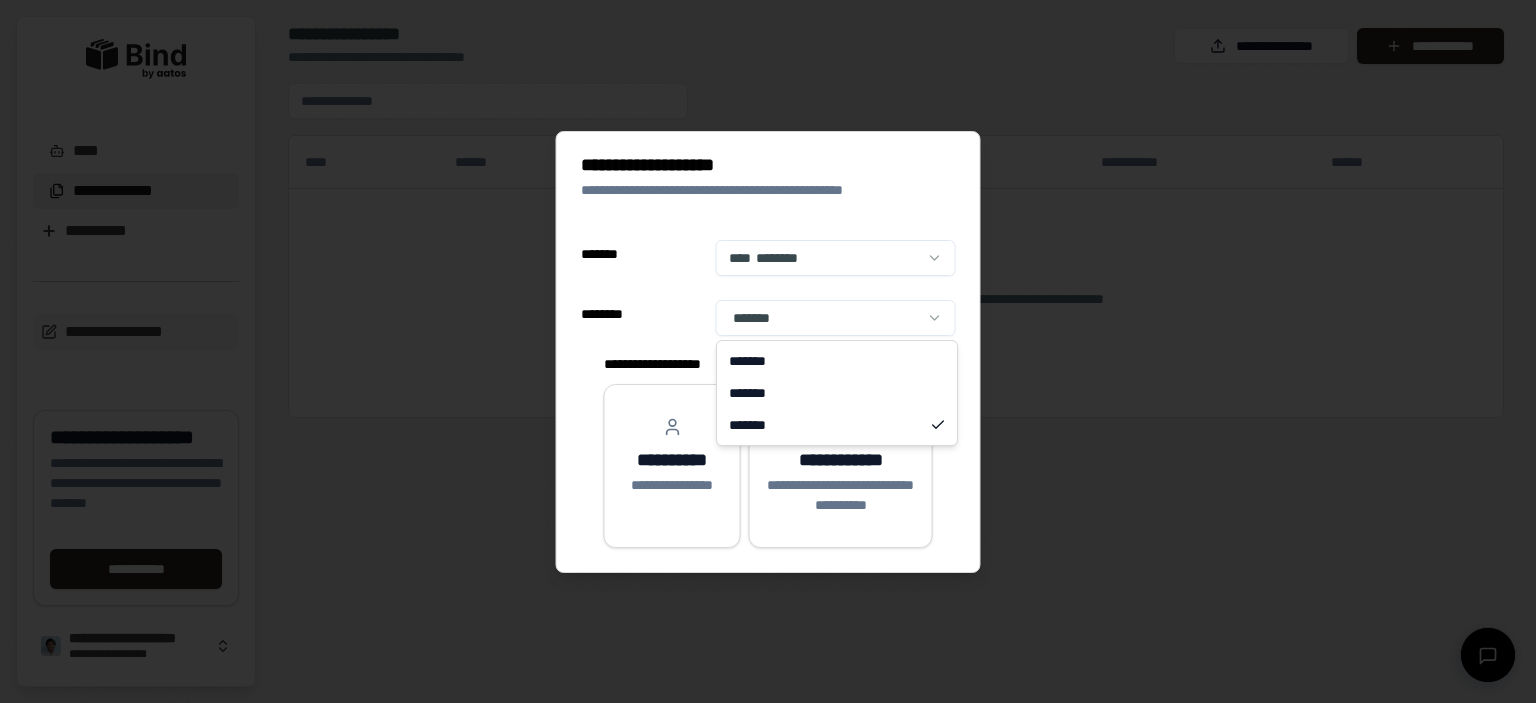 click on "**********" at bounding box center [768, 351] 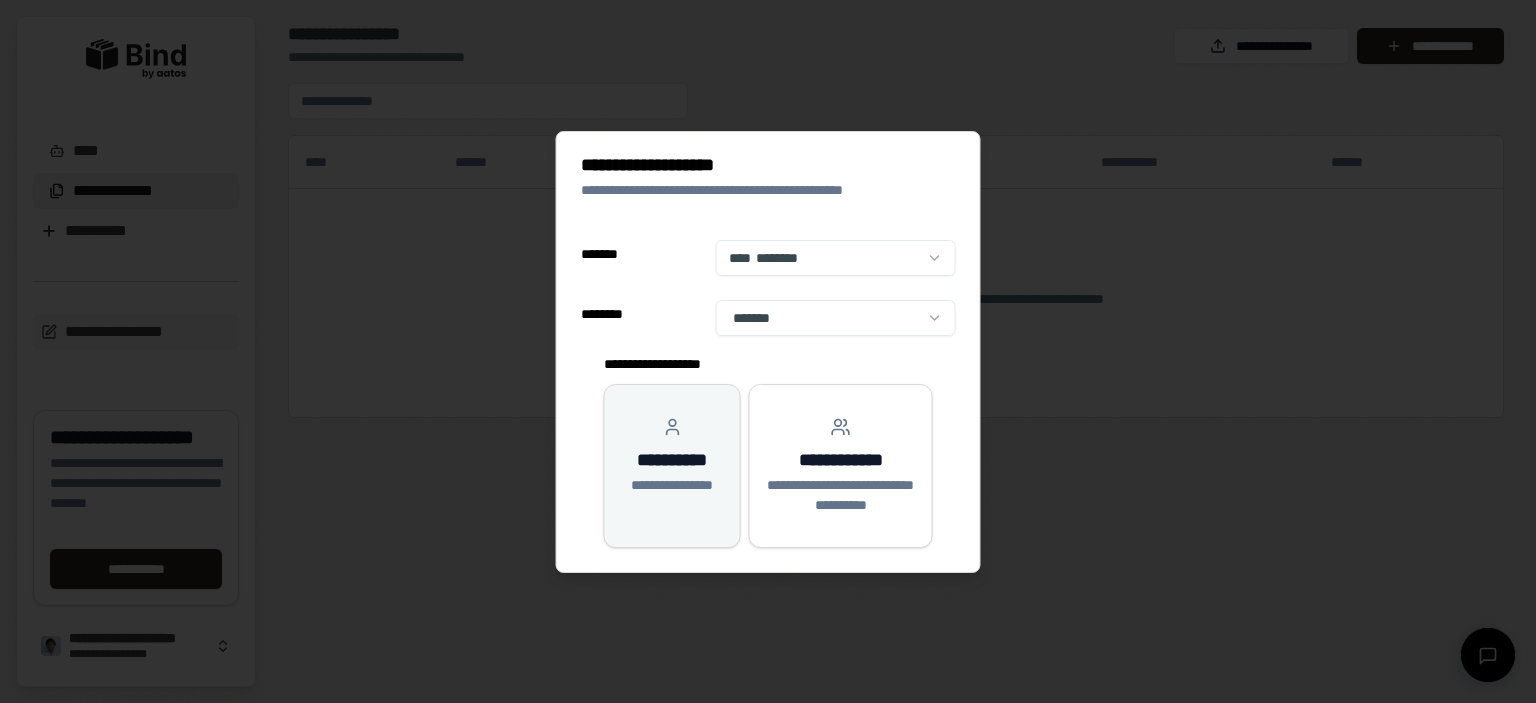 click on "**********" at bounding box center [672, 466] 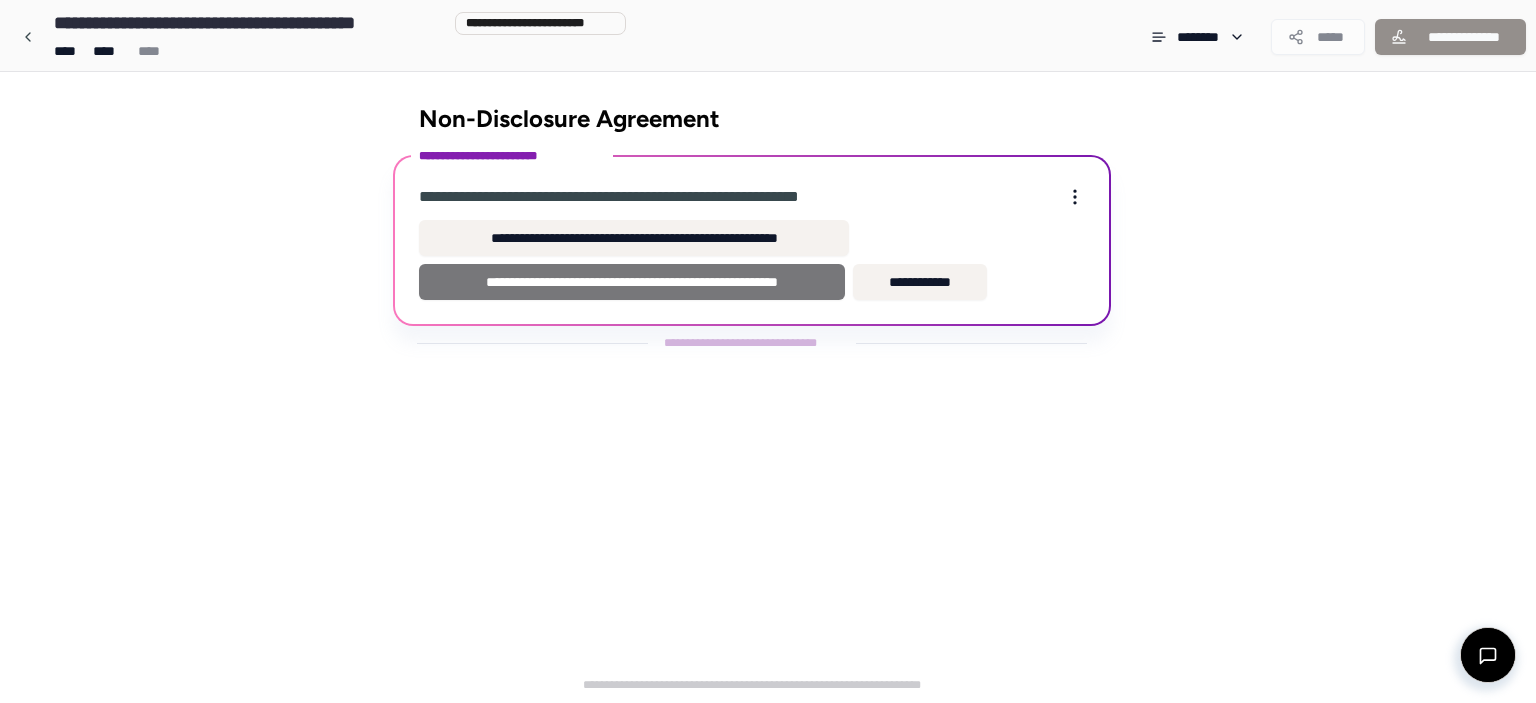 click on "**********" at bounding box center [632, 282] 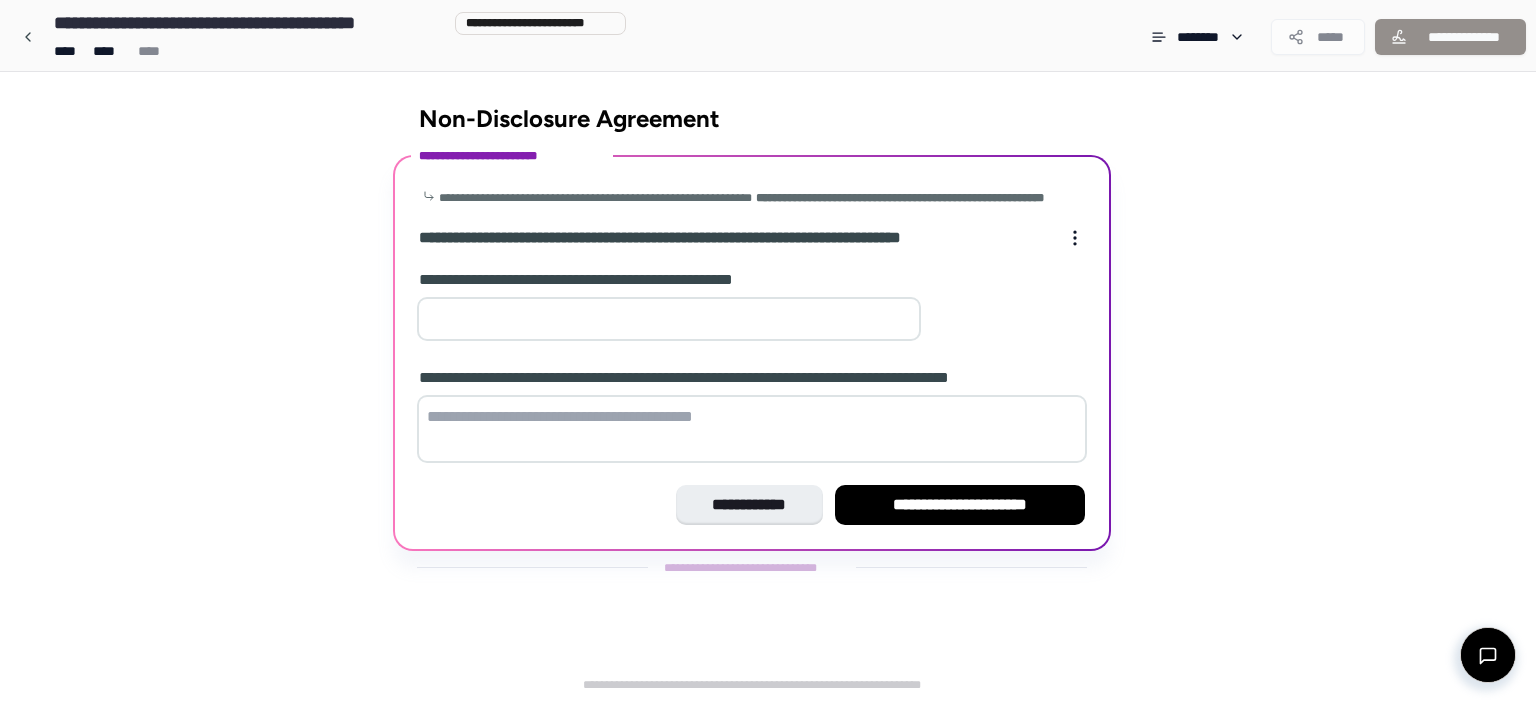 click at bounding box center (669, 319) 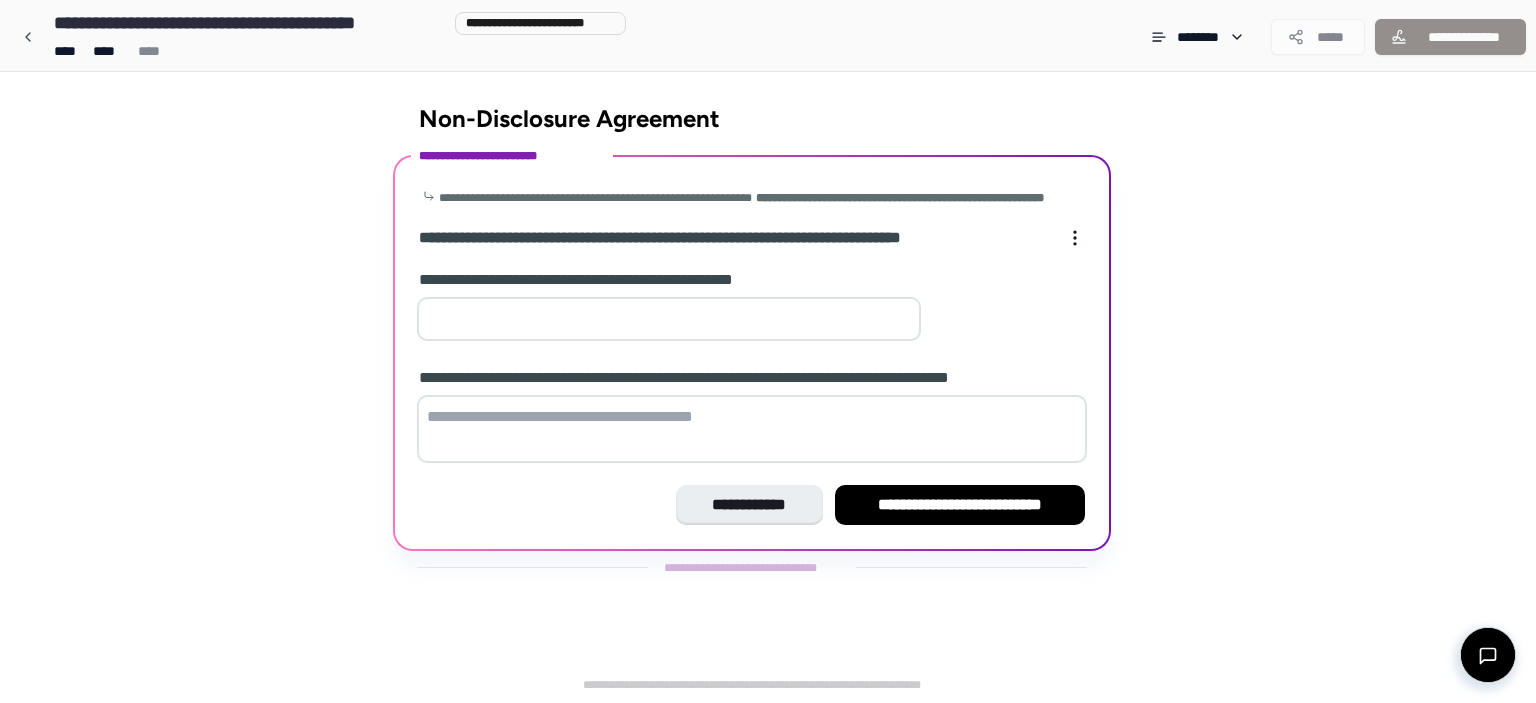 type on "*" 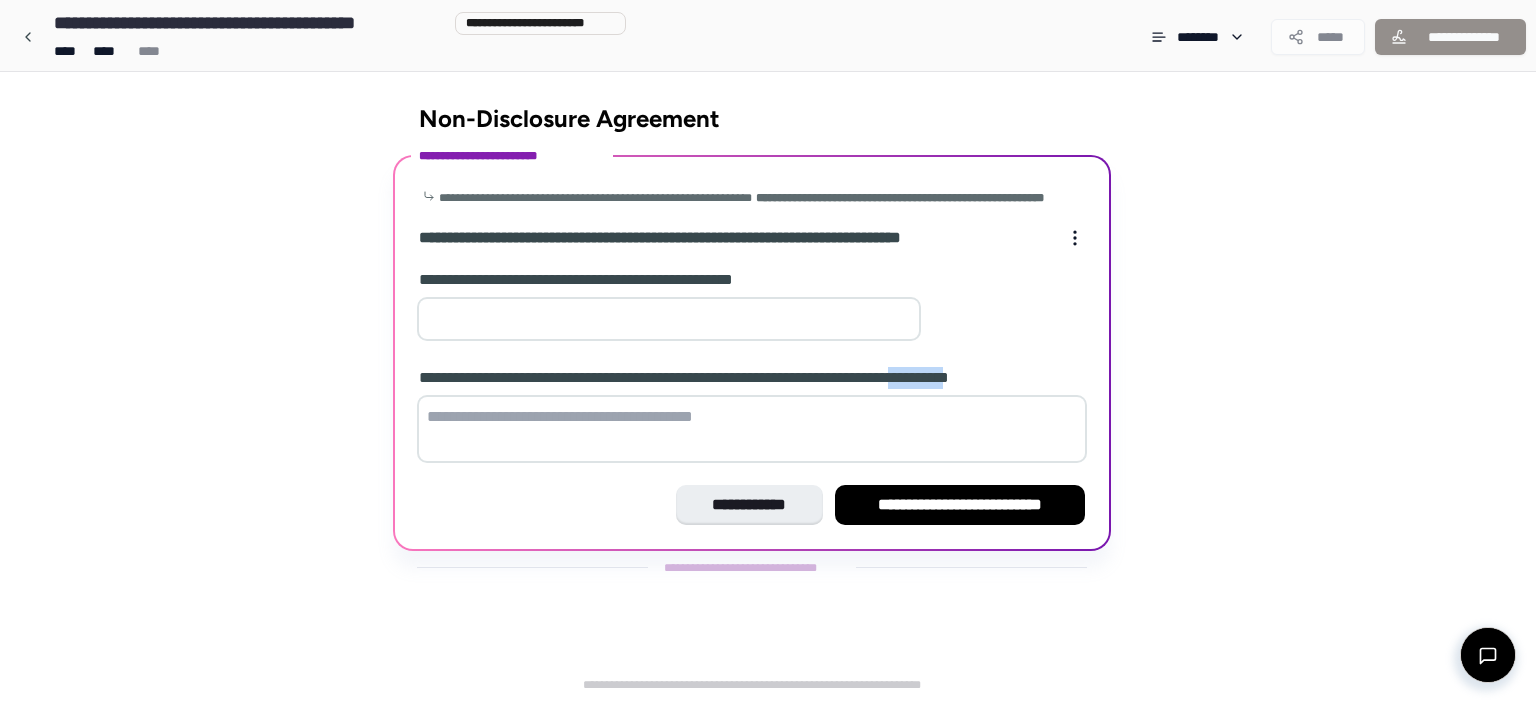 click on "**********" at bounding box center (741, 378) 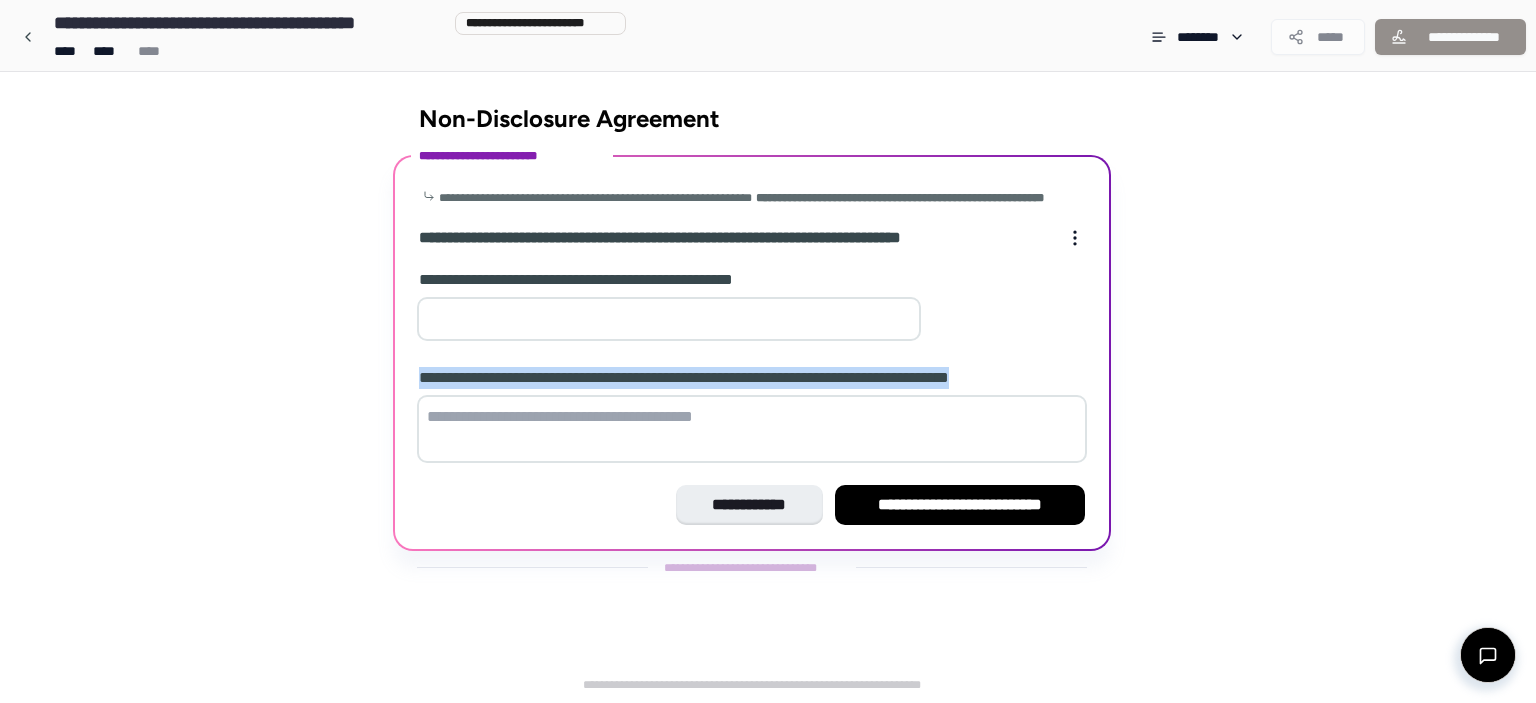 click on "**********" at bounding box center (741, 378) 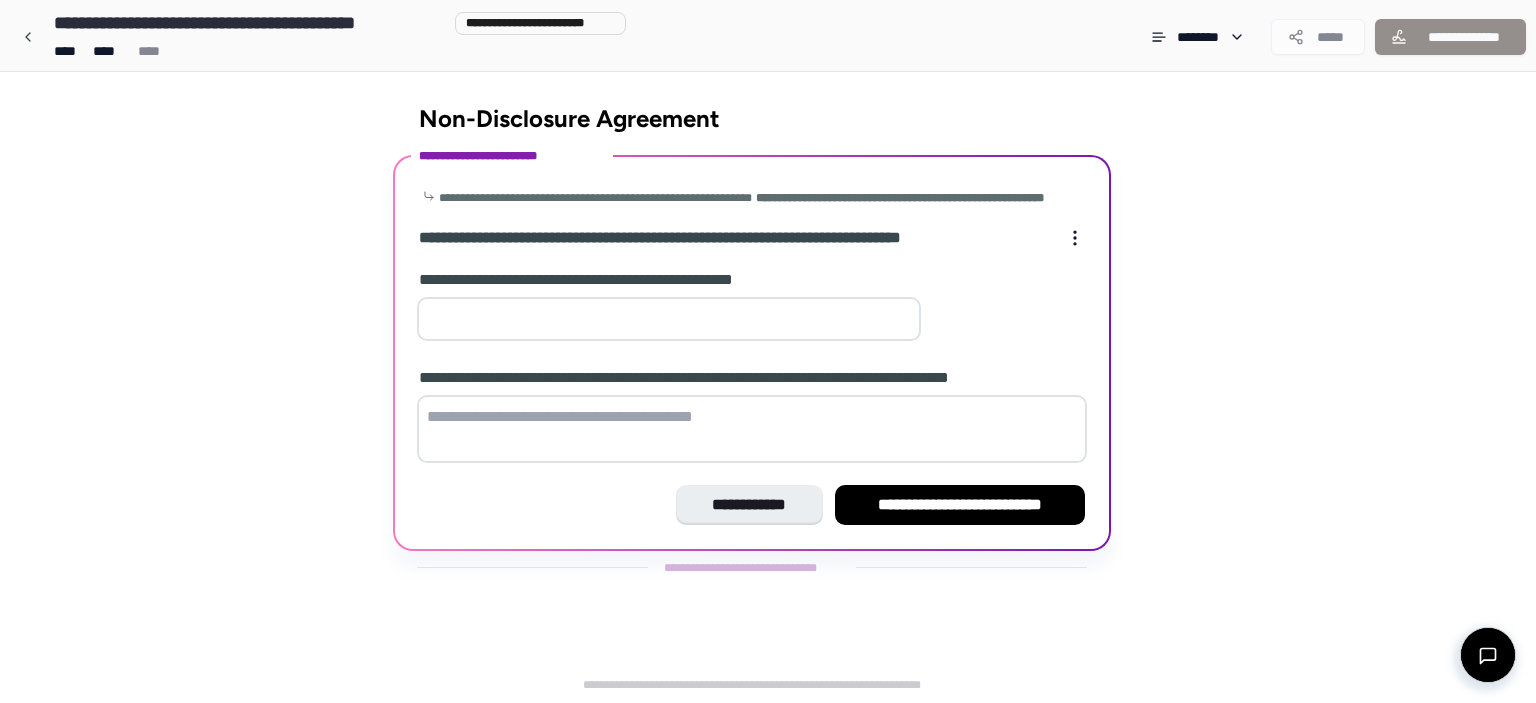 click at bounding box center [752, 429] 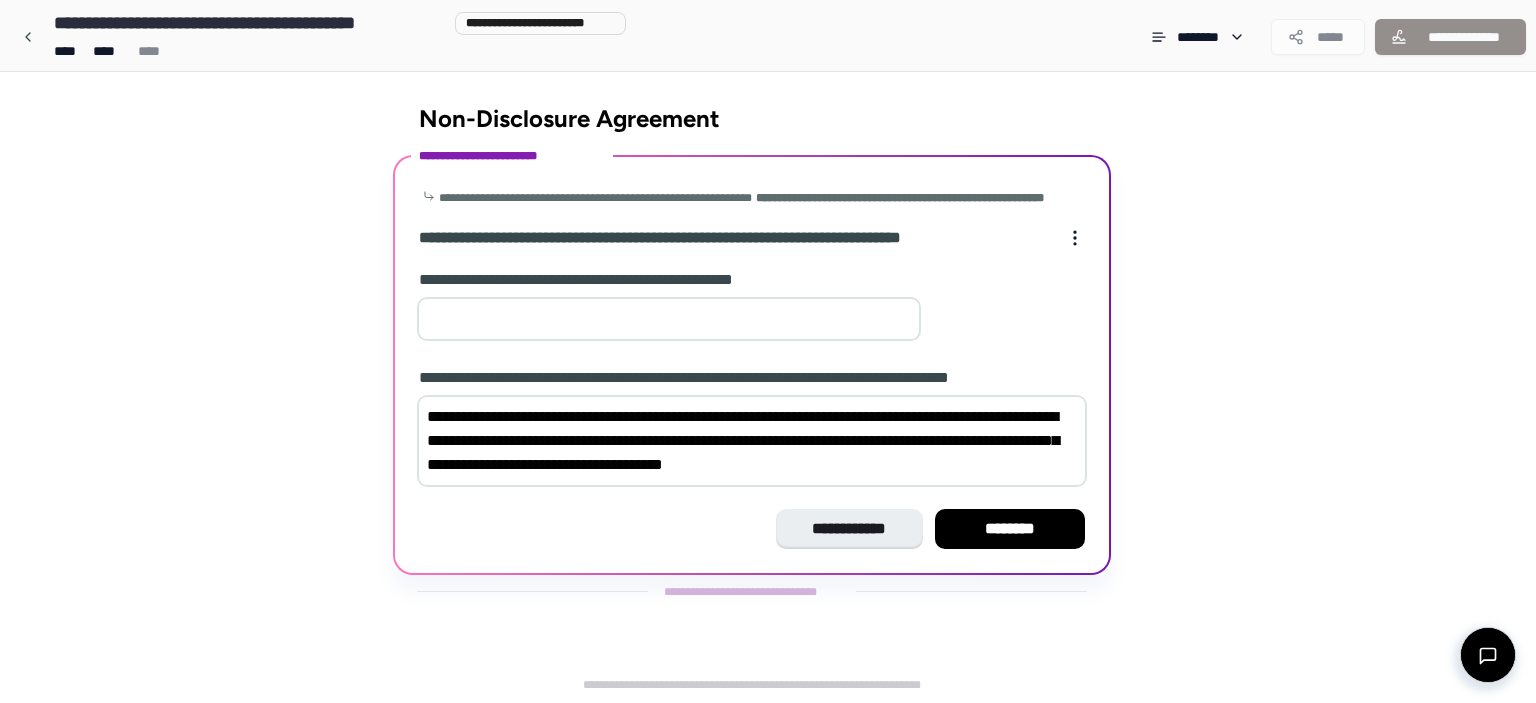 drag, startPoint x: 619, startPoint y: 434, endPoint x: 380, endPoint y: 424, distance: 239.2091 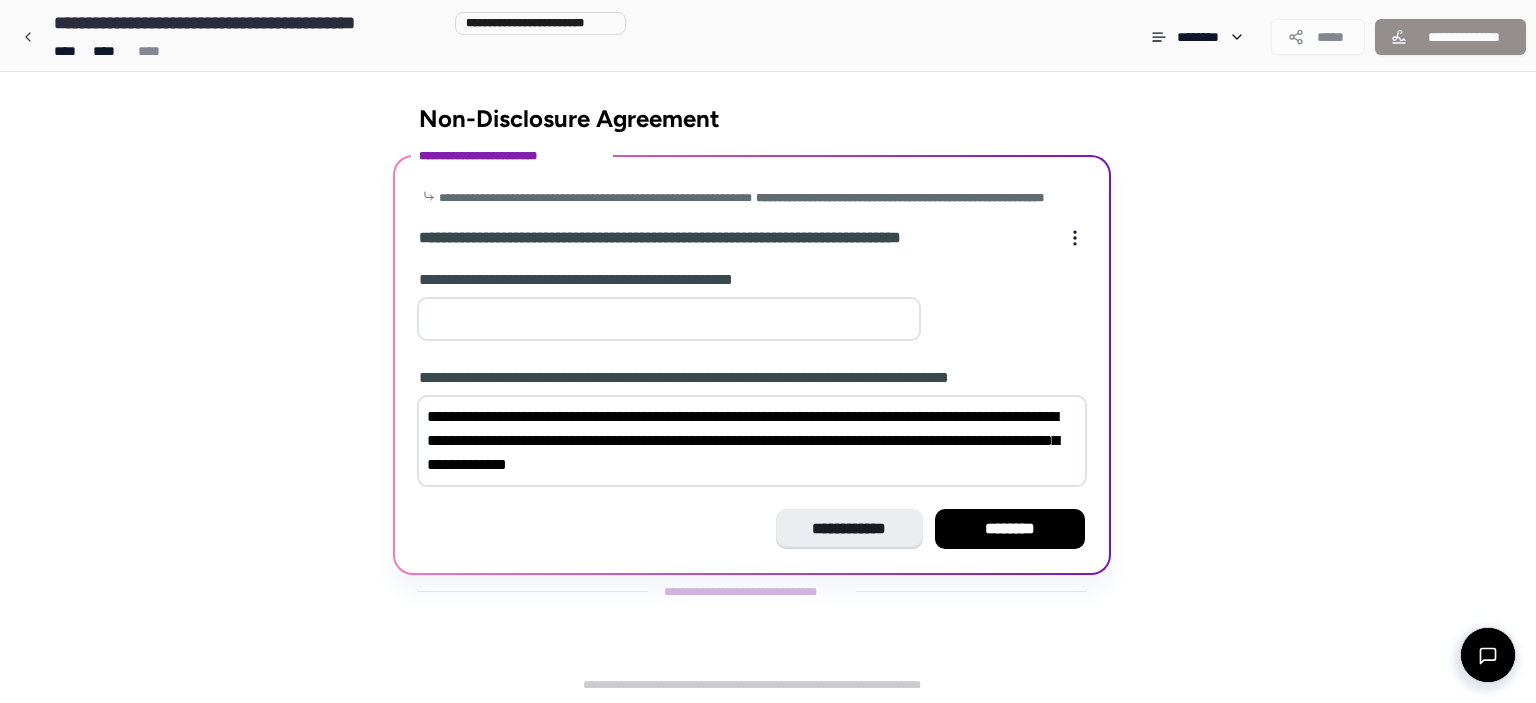 click on "**********" at bounding box center [752, 441] 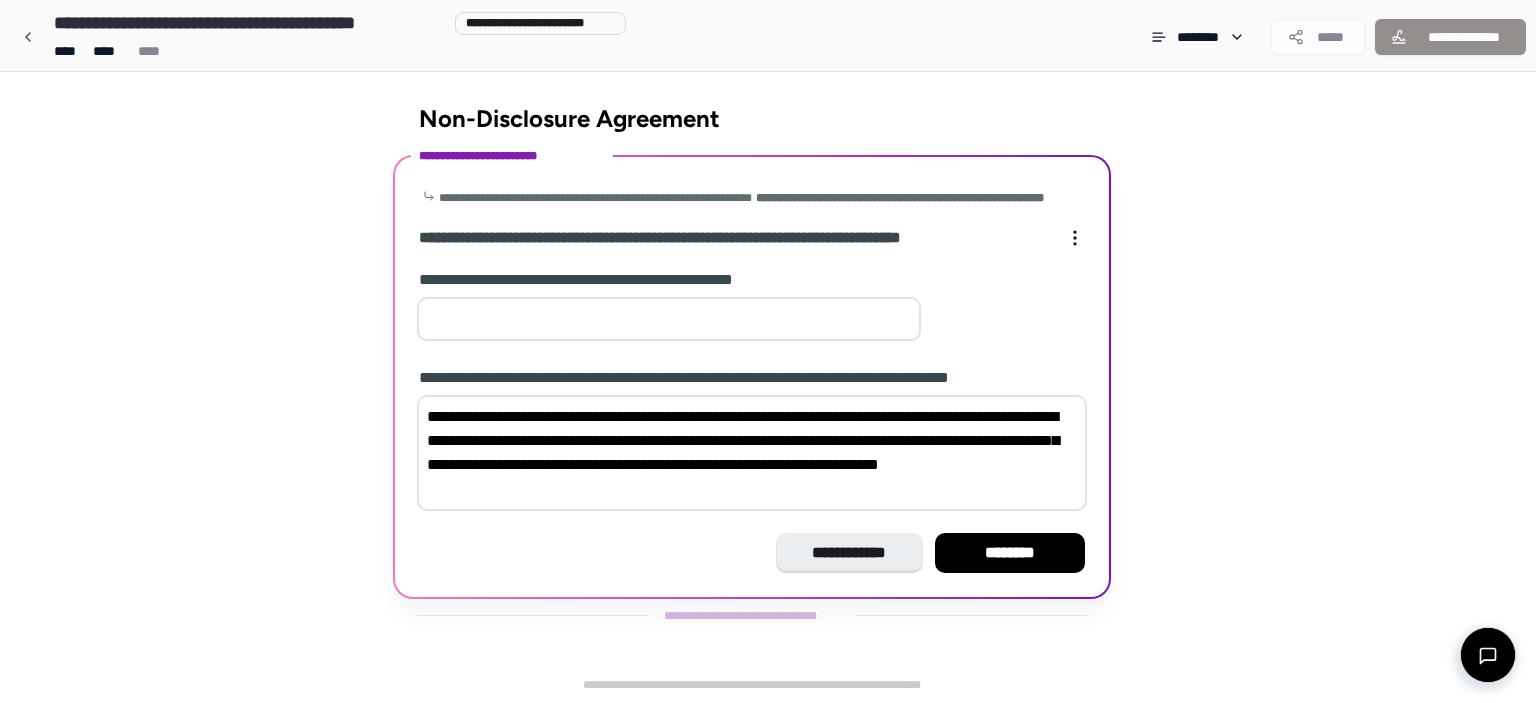 click on "**********" at bounding box center [752, 453] 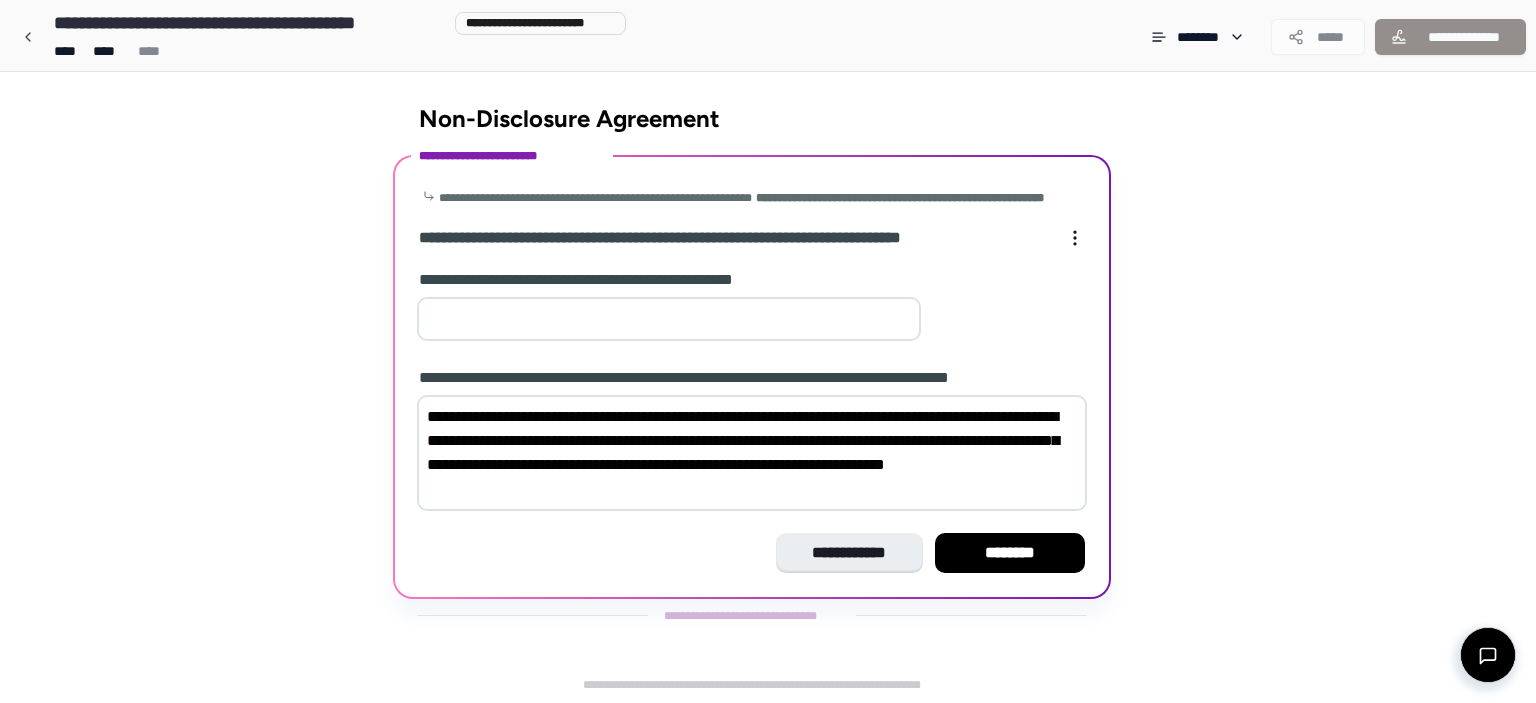 click on "**********" at bounding box center [752, 453] 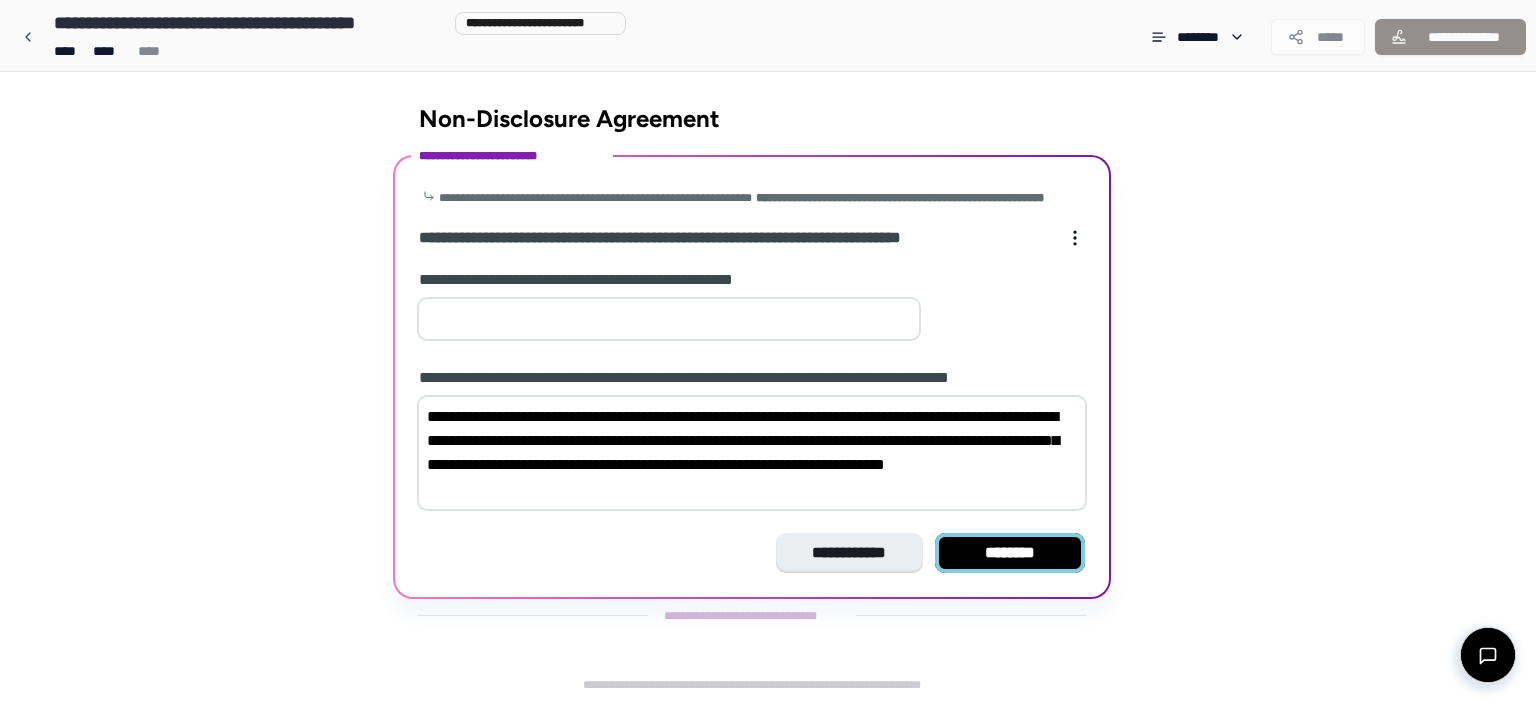 type on "**********" 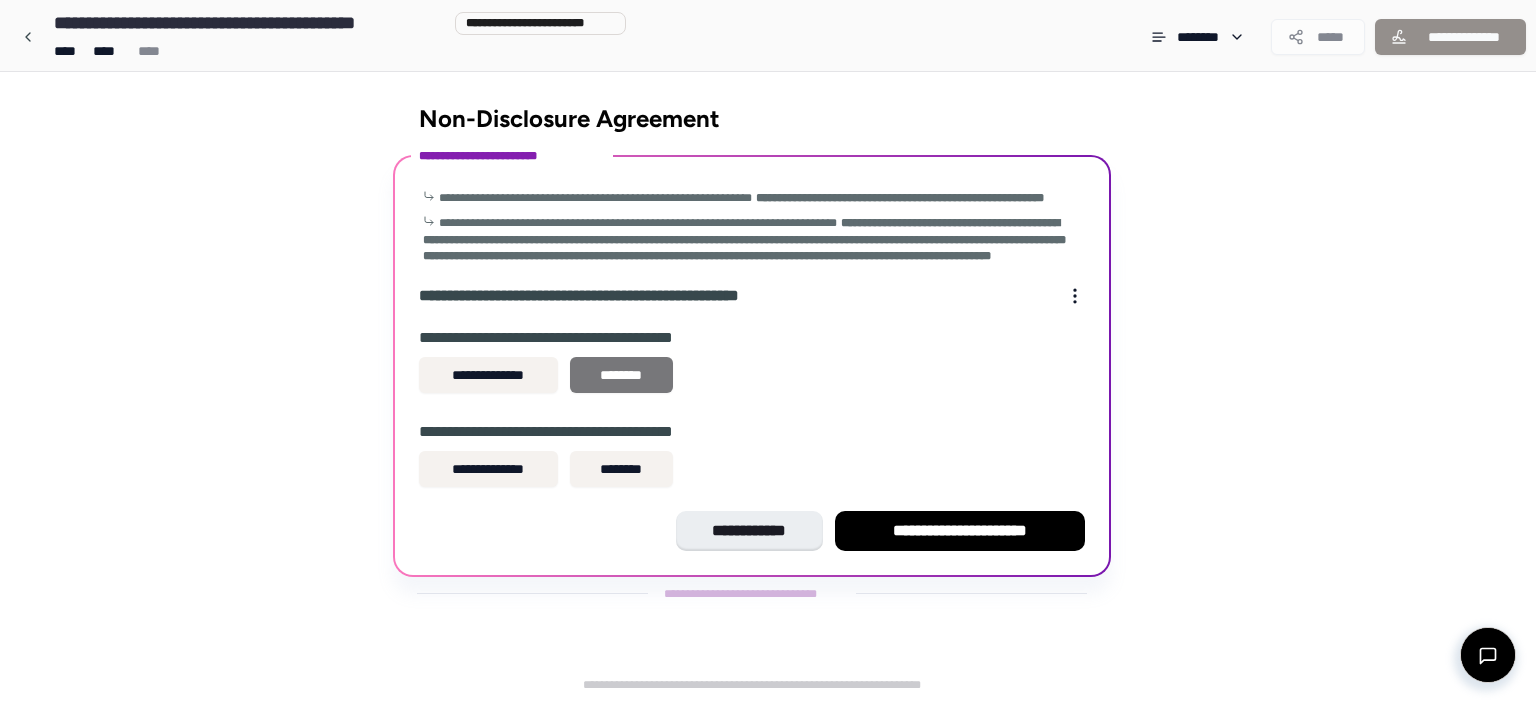 click on "********" at bounding box center [621, 375] 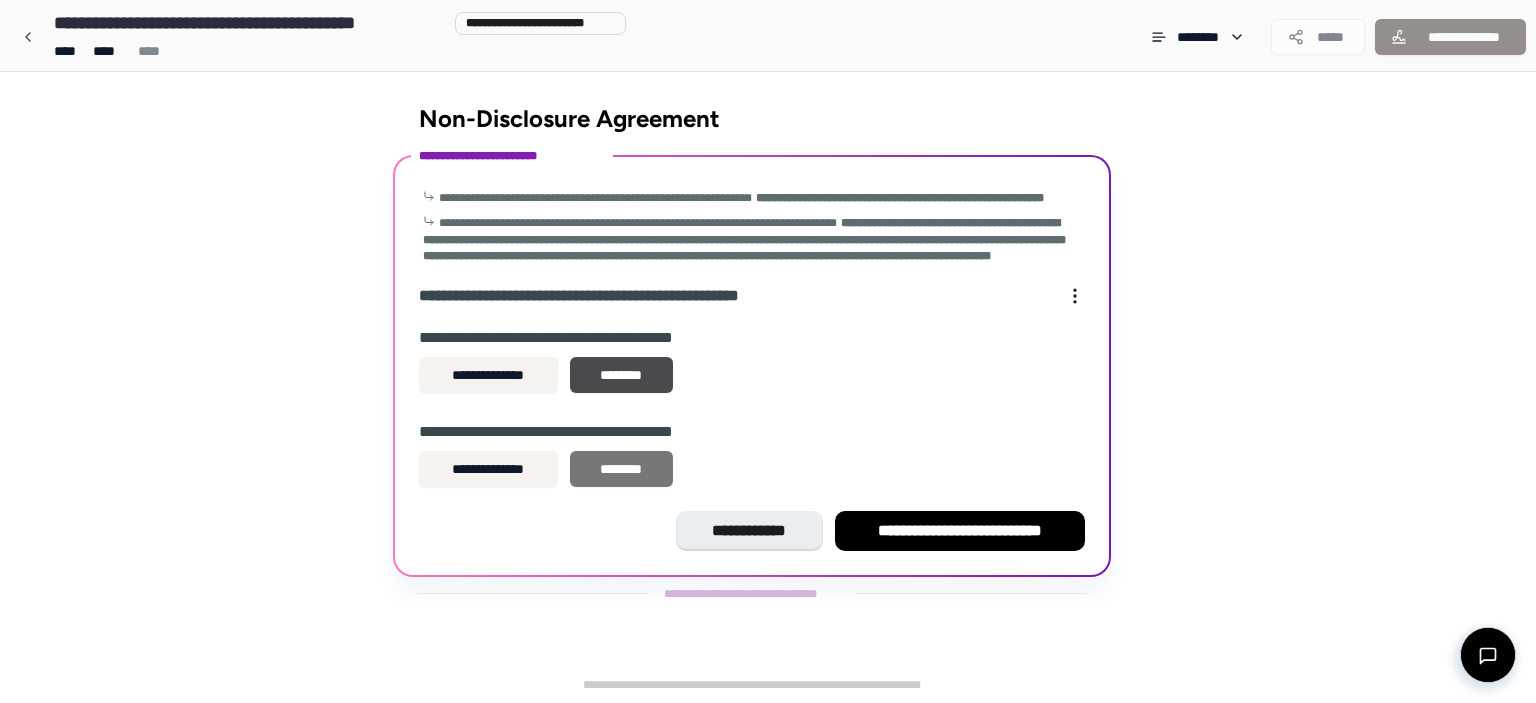 click on "********" at bounding box center (621, 469) 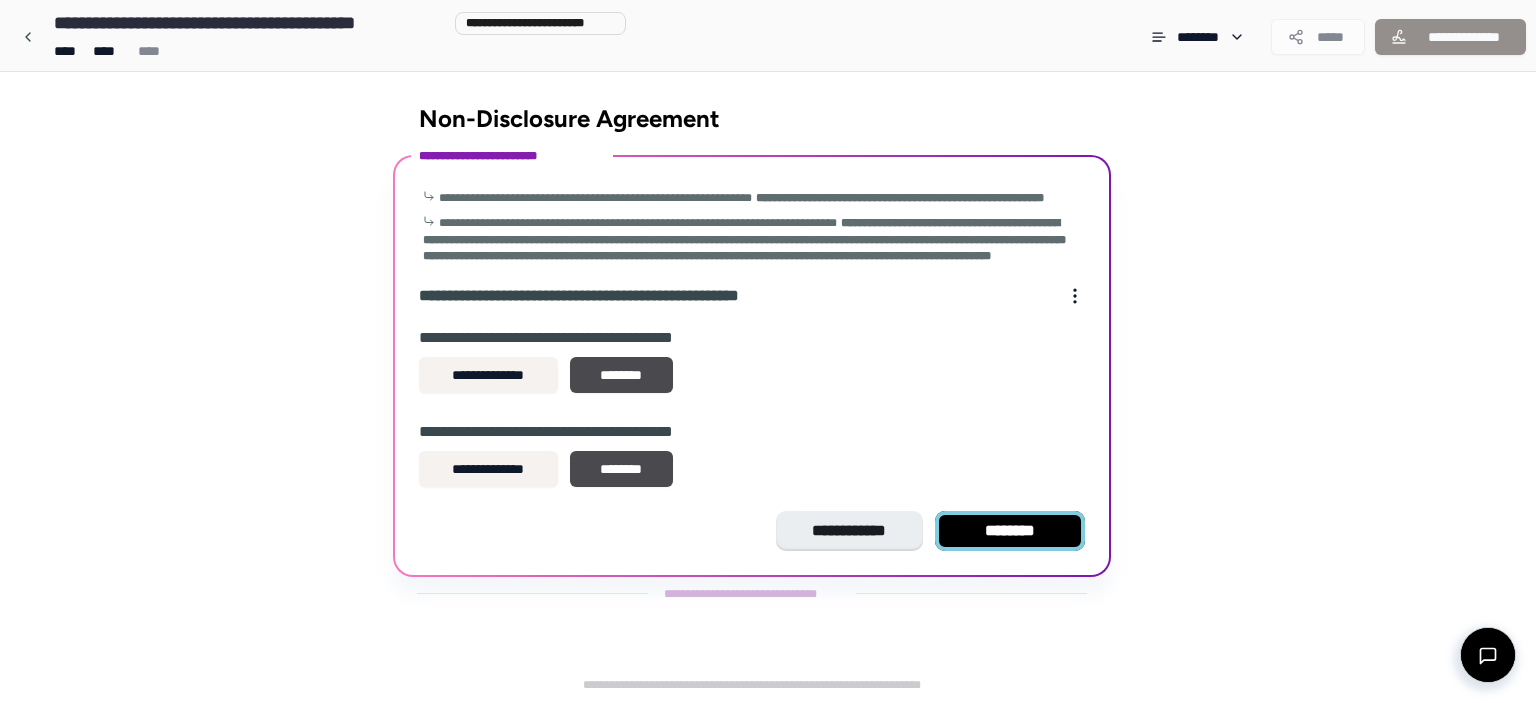 click on "********" at bounding box center (1010, 531) 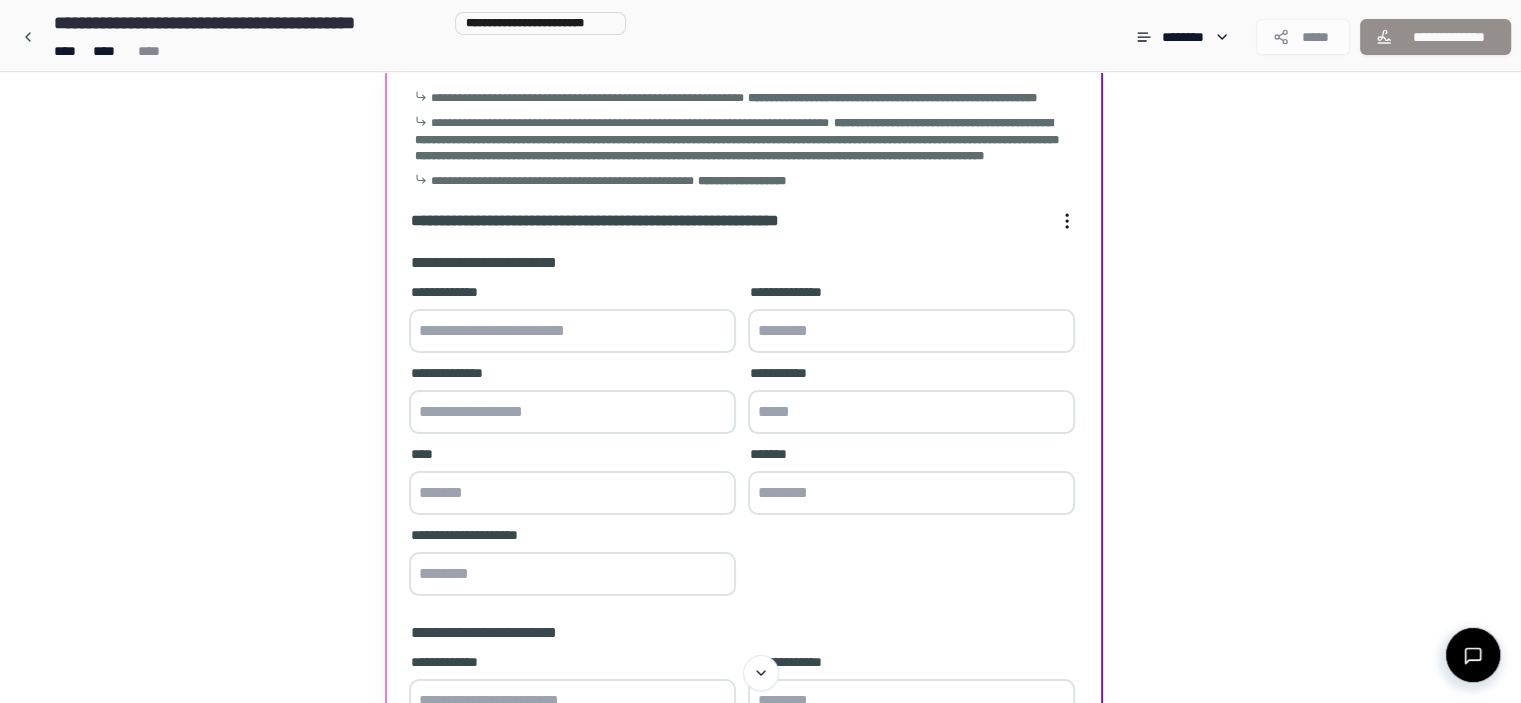scroll, scrollTop: 200, scrollLeft: 0, axis: vertical 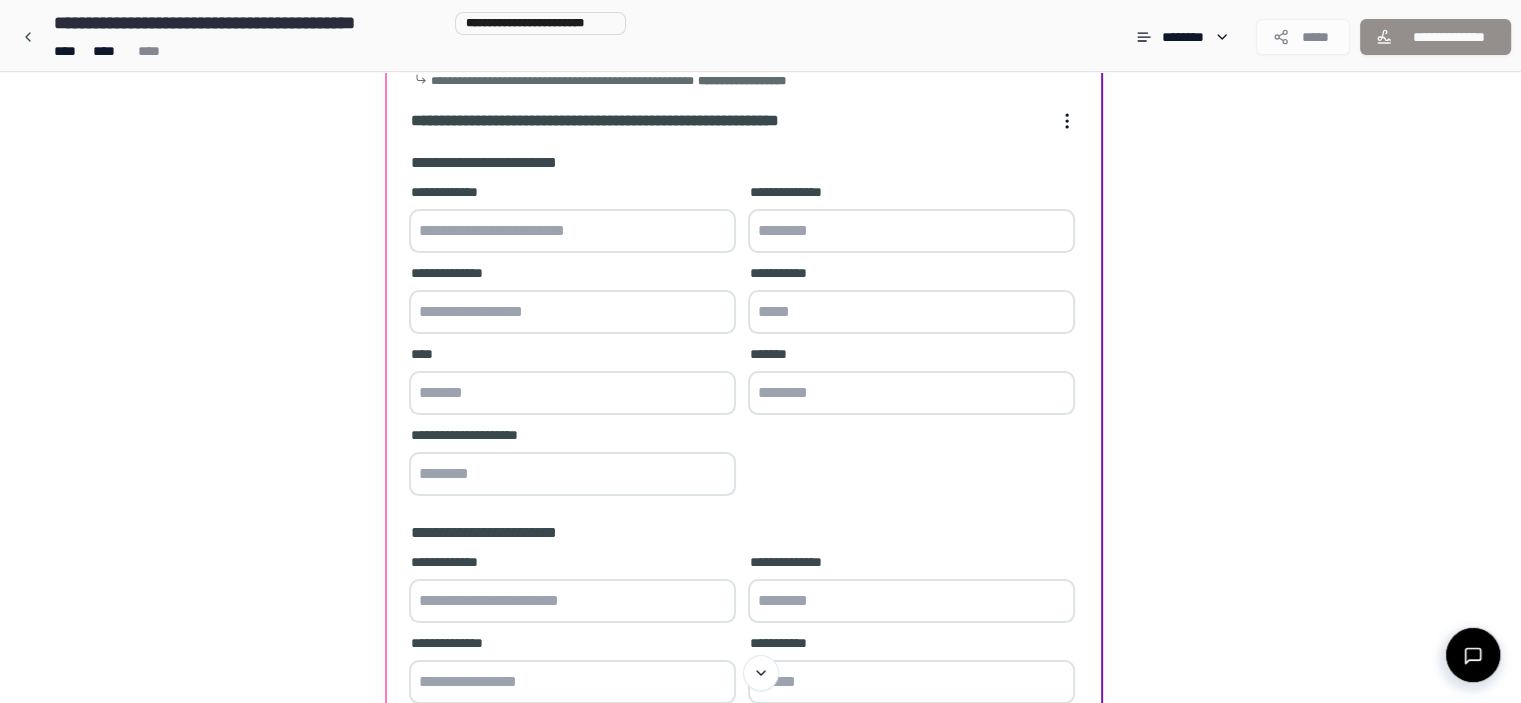 click at bounding box center [572, 231] 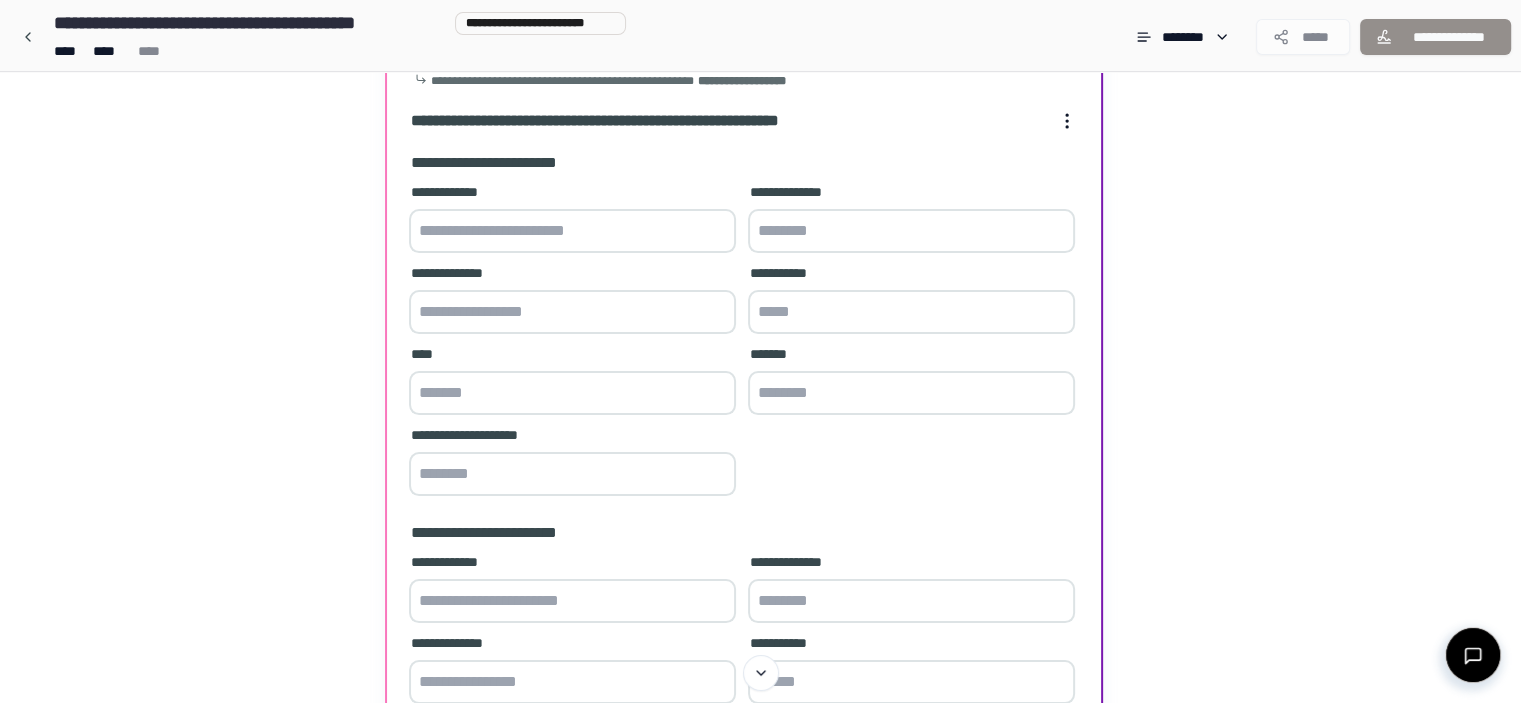 paste on "**********" 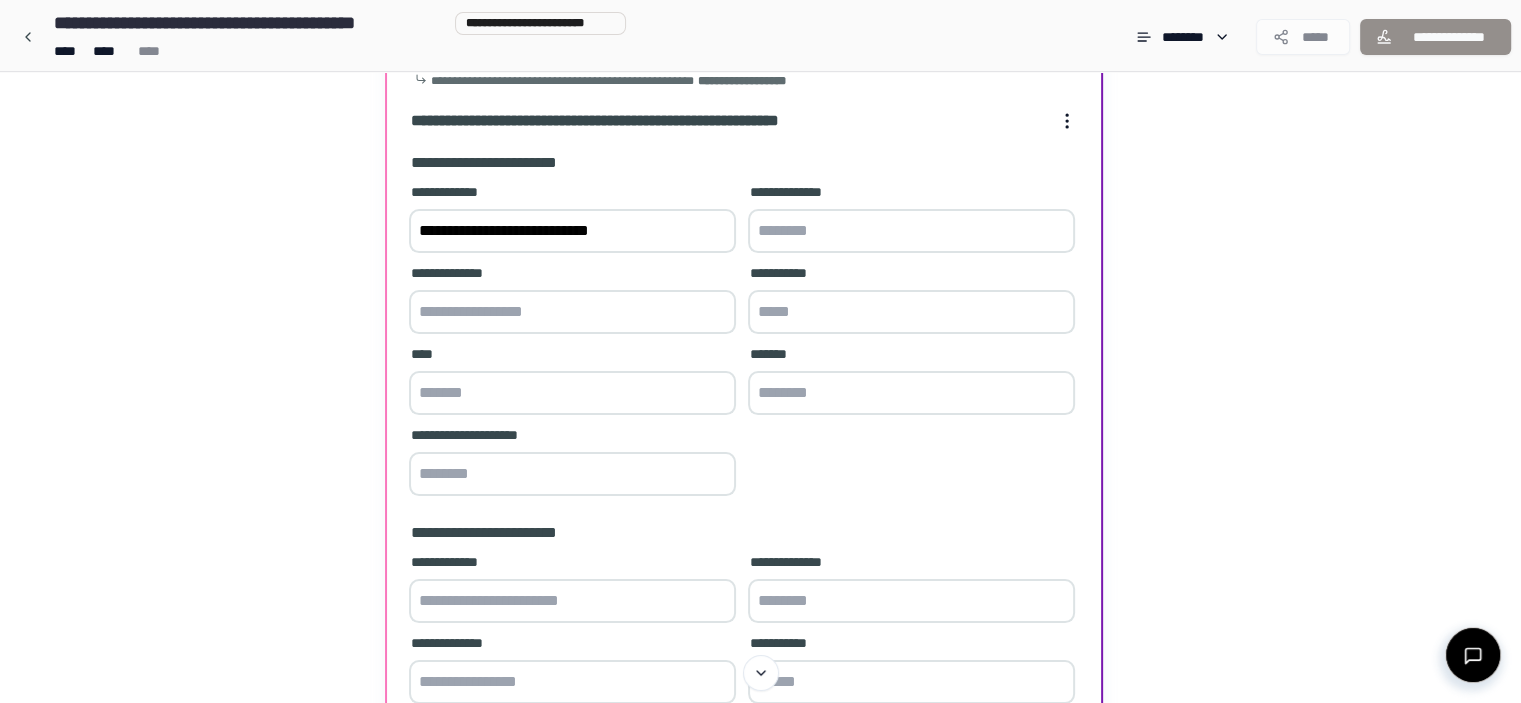 type on "**********" 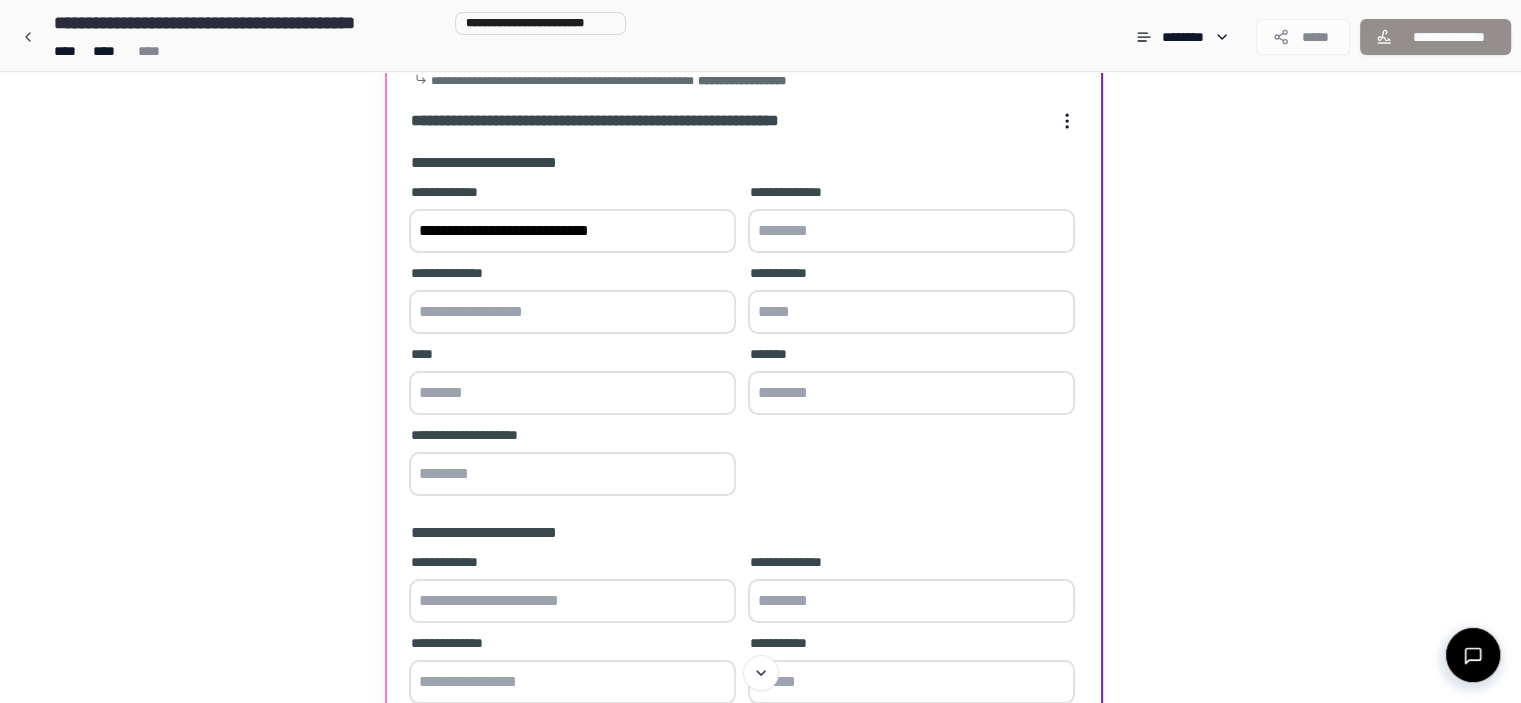 paste on "**********" 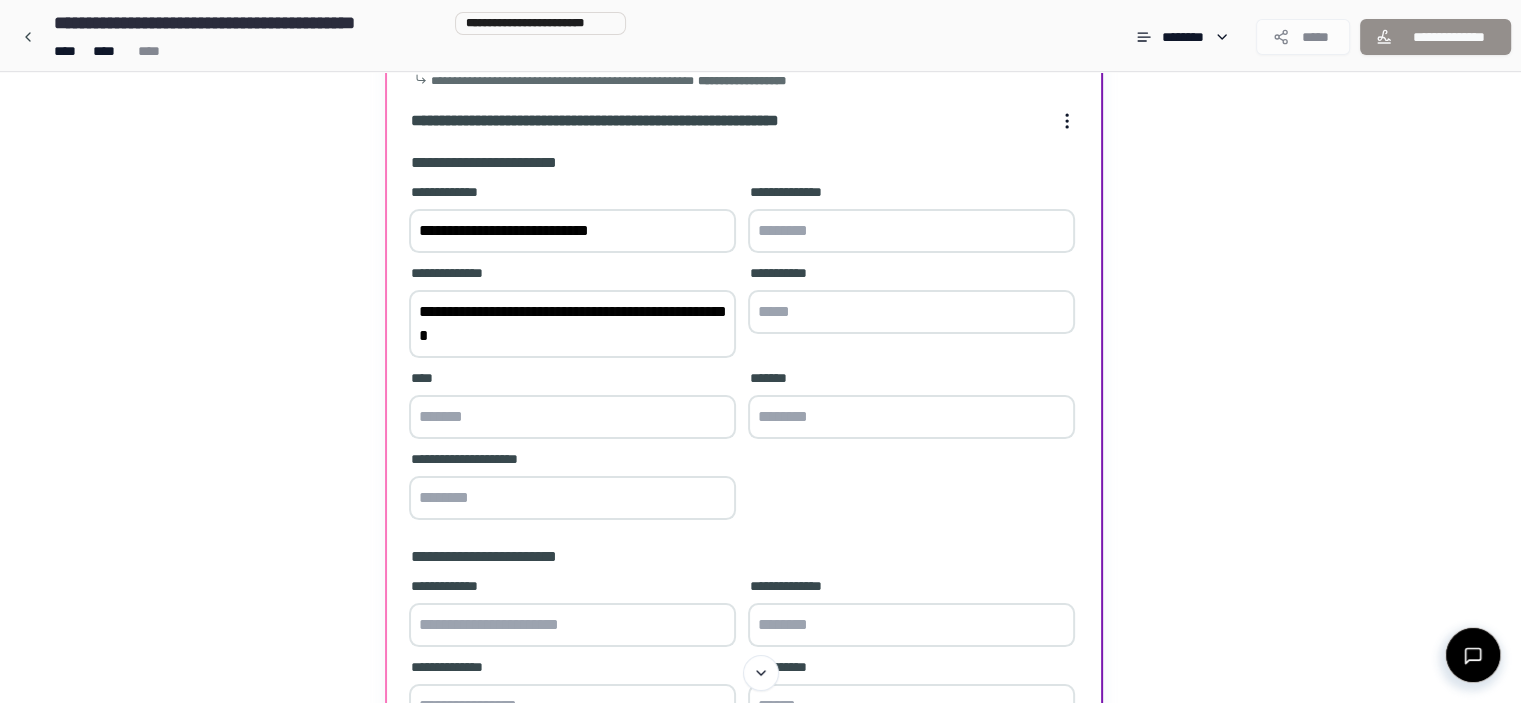 drag, startPoint x: 481, startPoint y: 363, endPoint x: 634, endPoint y: 378, distance: 153.73354 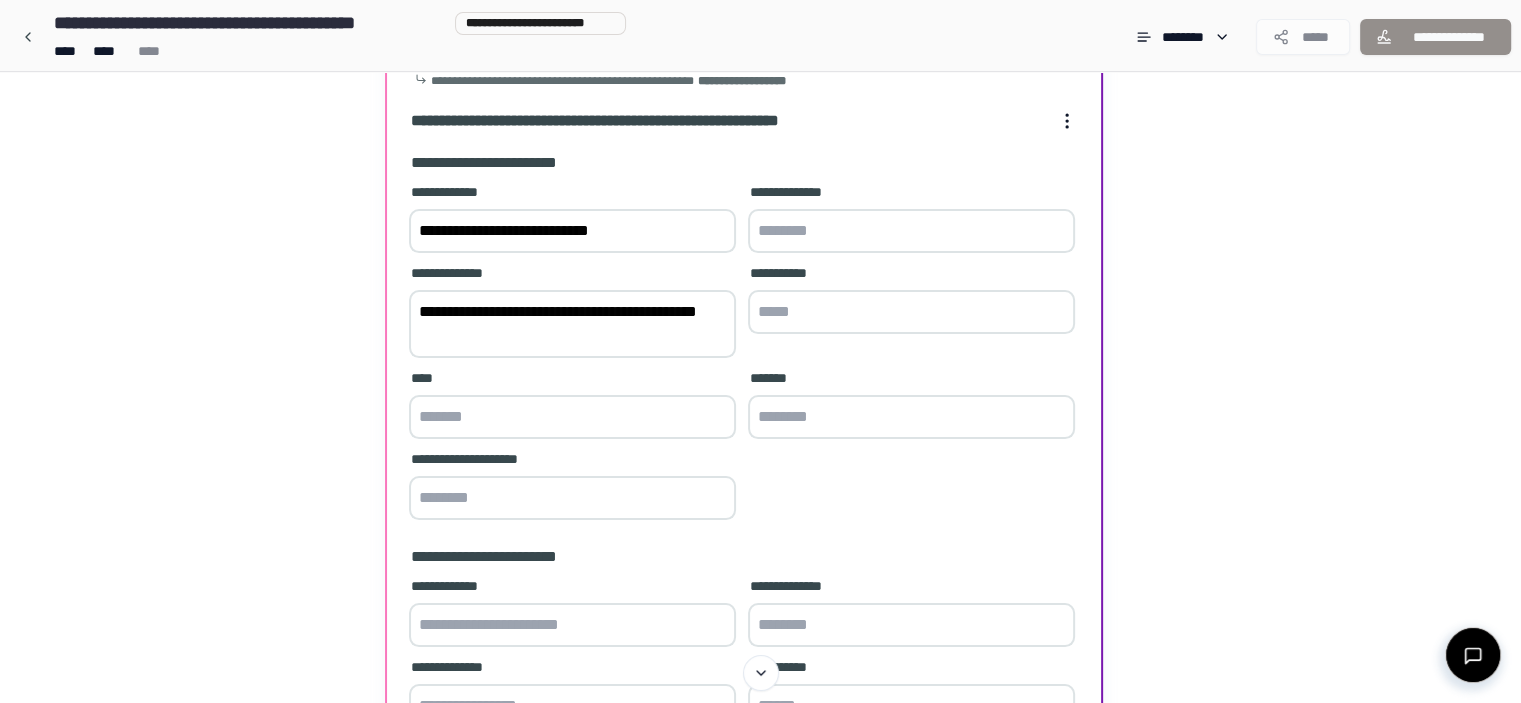 type on "**********" 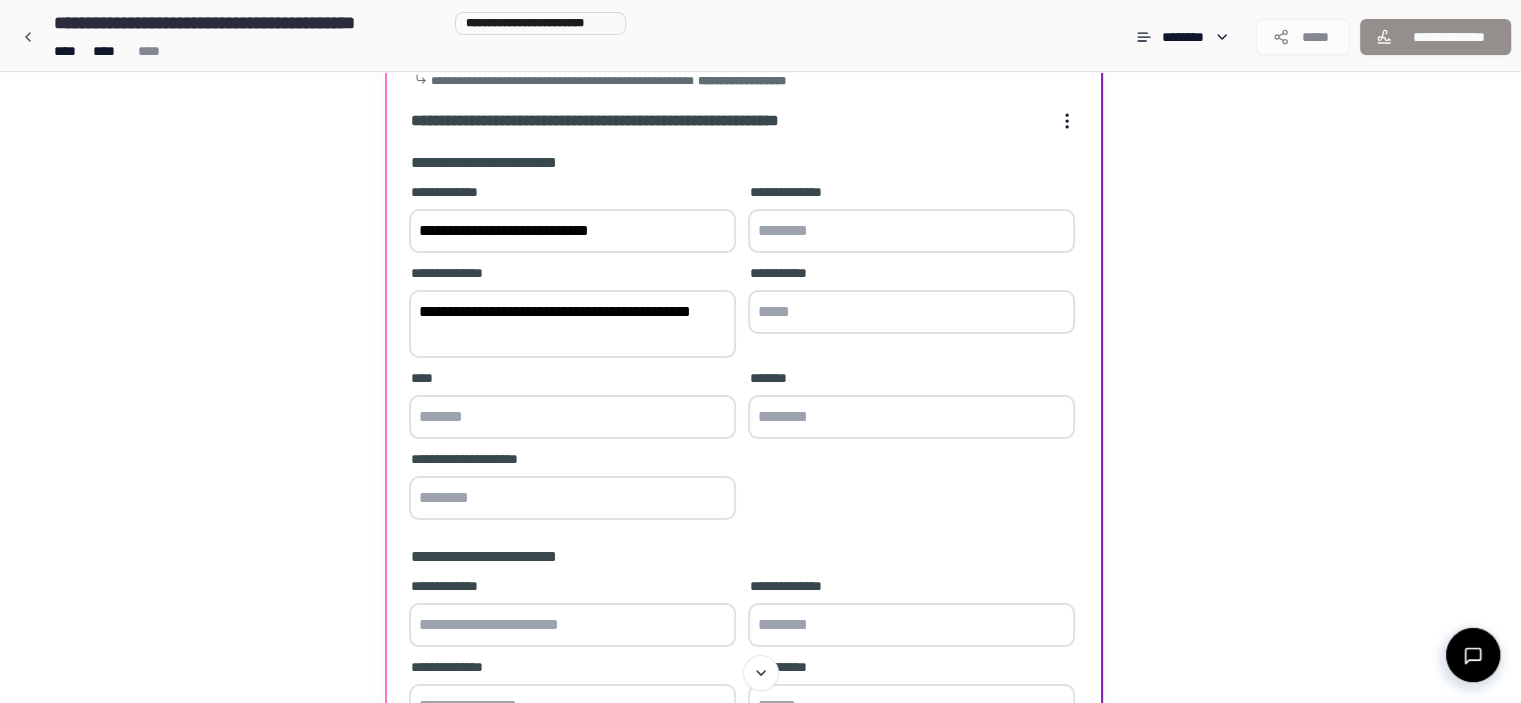 click at bounding box center [911, 312] 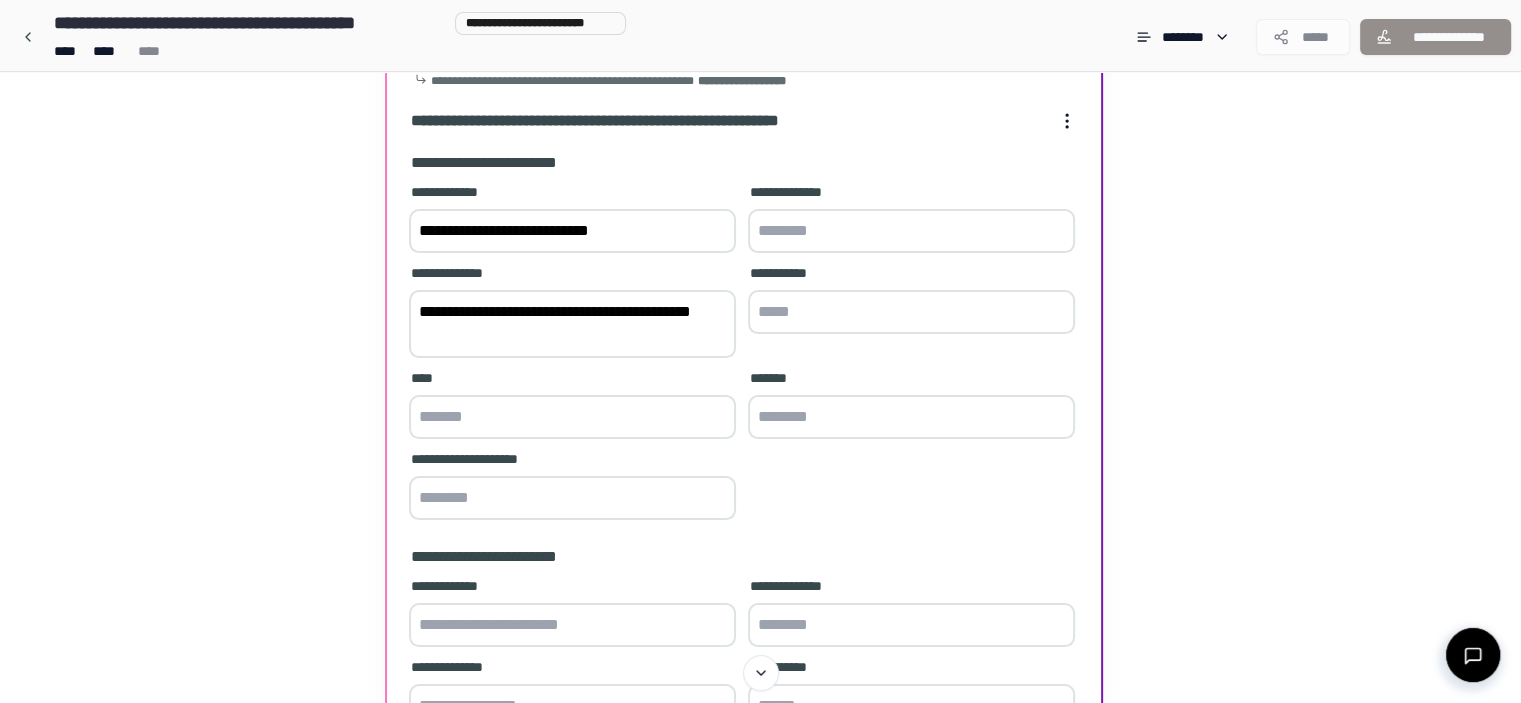 paste on "*****" 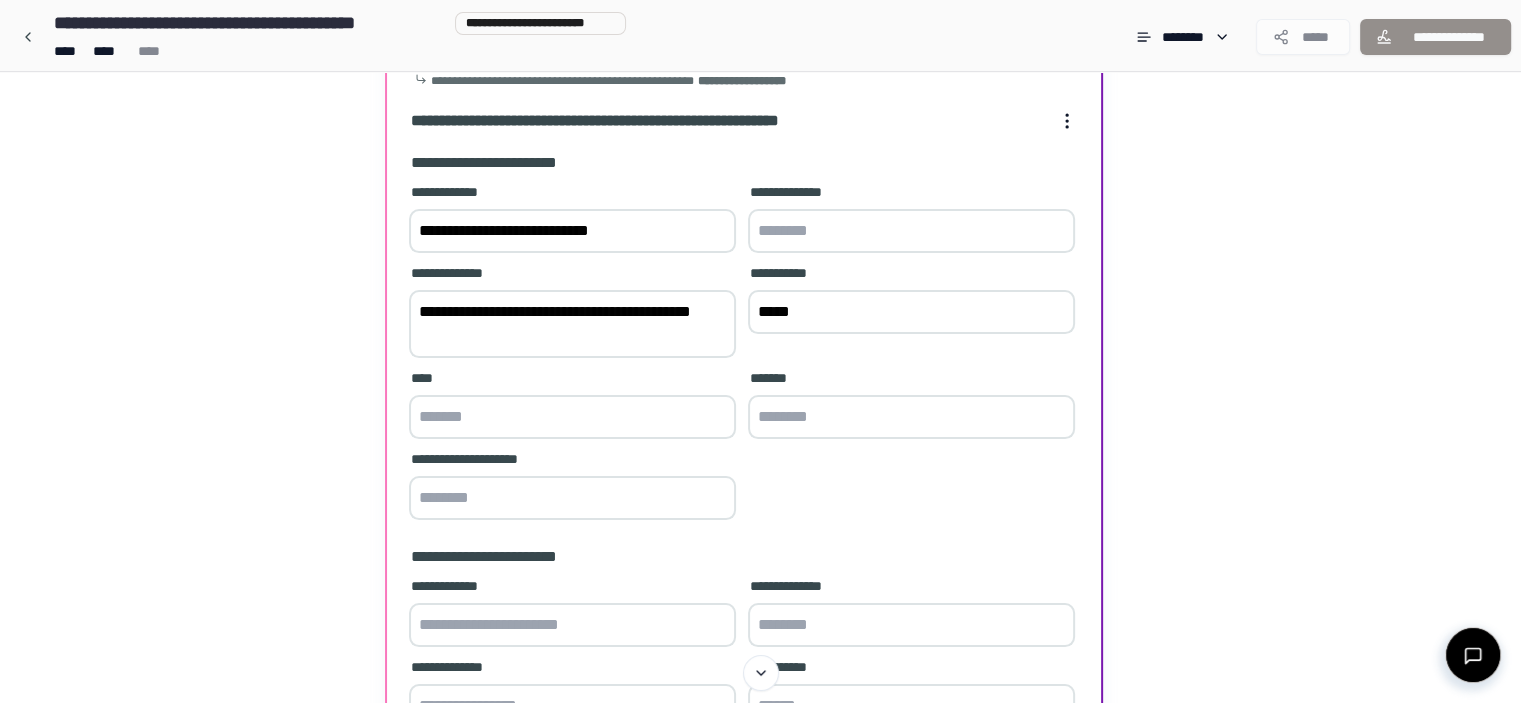 type on "*****" 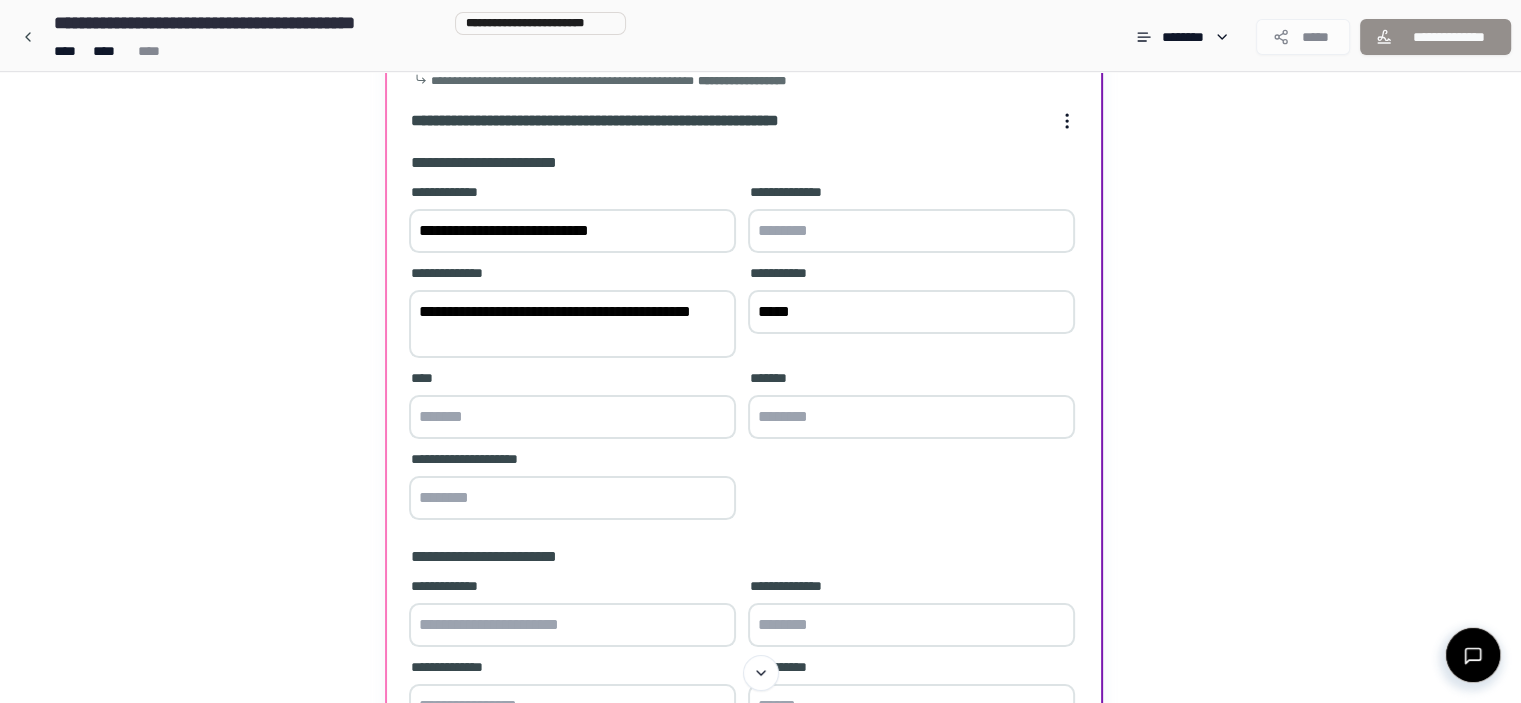 drag, startPoint x: 482, startPoint y: 373, endPoint x: 416, endPoint y: 370, distance: 66.068146 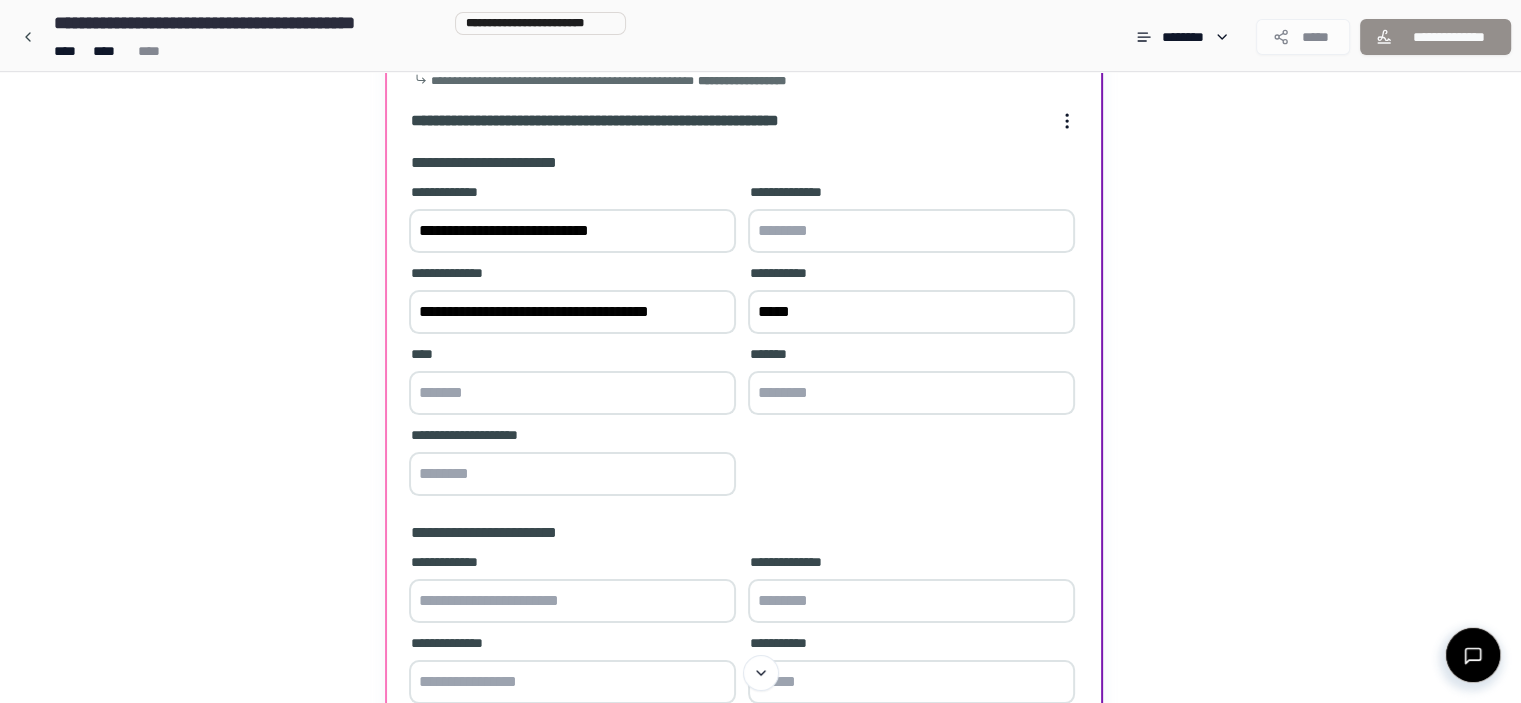 type on "**********" 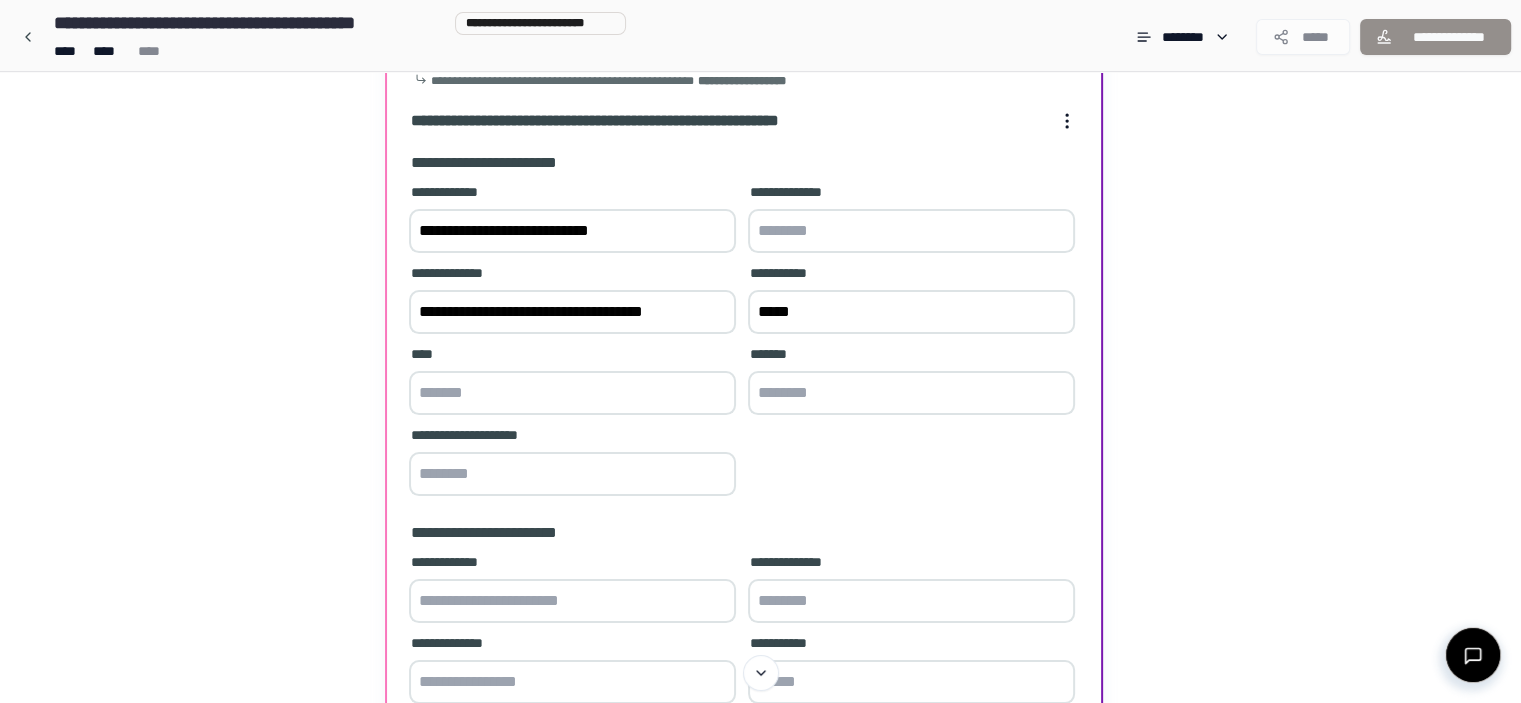 click at bounding box center [572, 393] 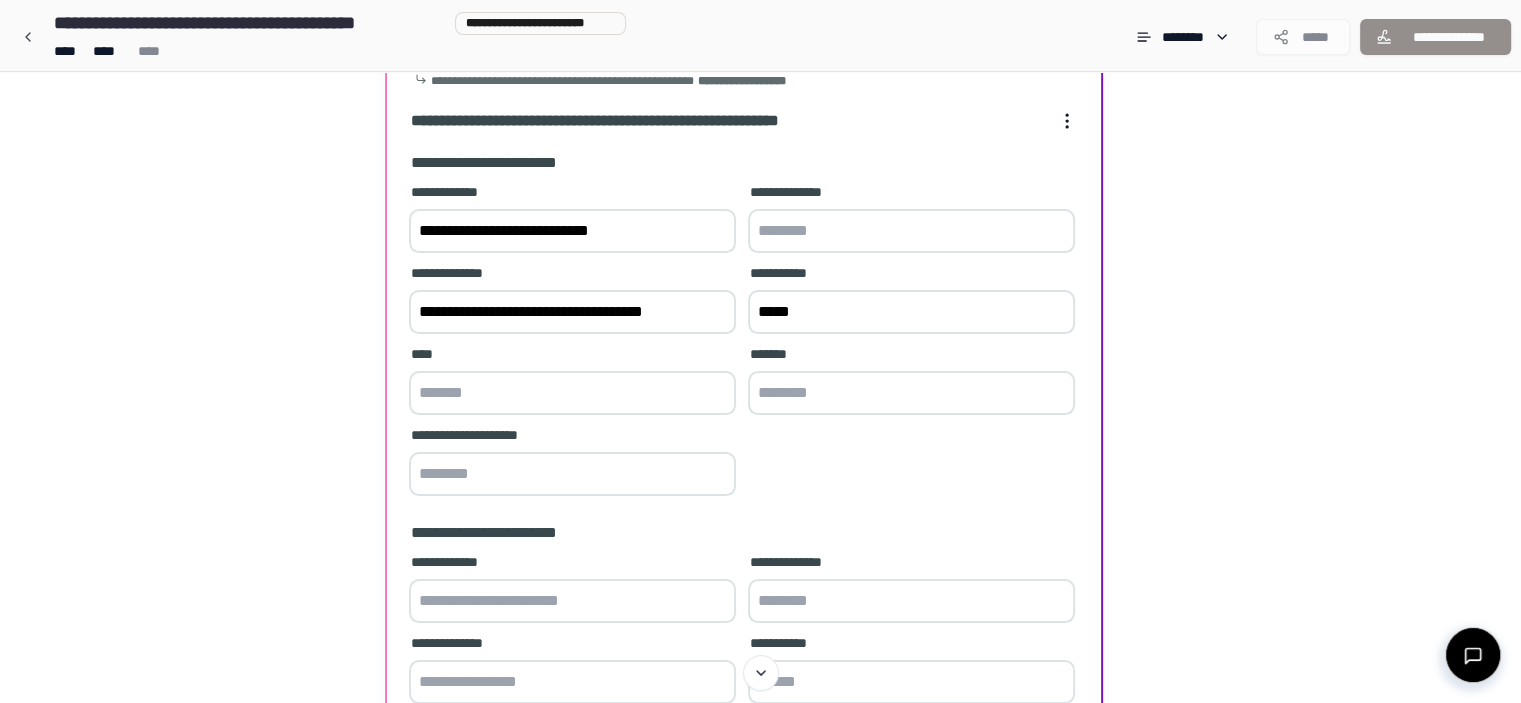 paste on "*******" 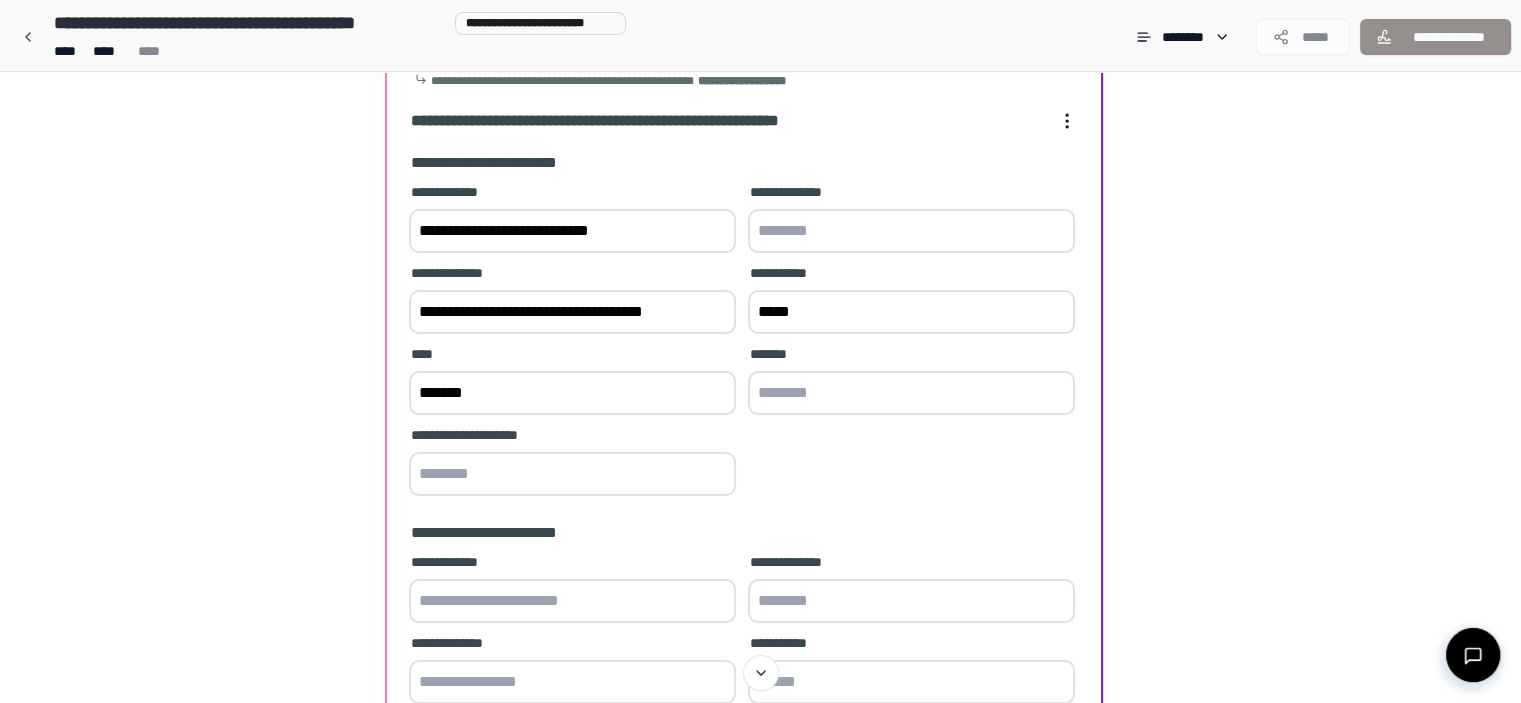 type on "*******" 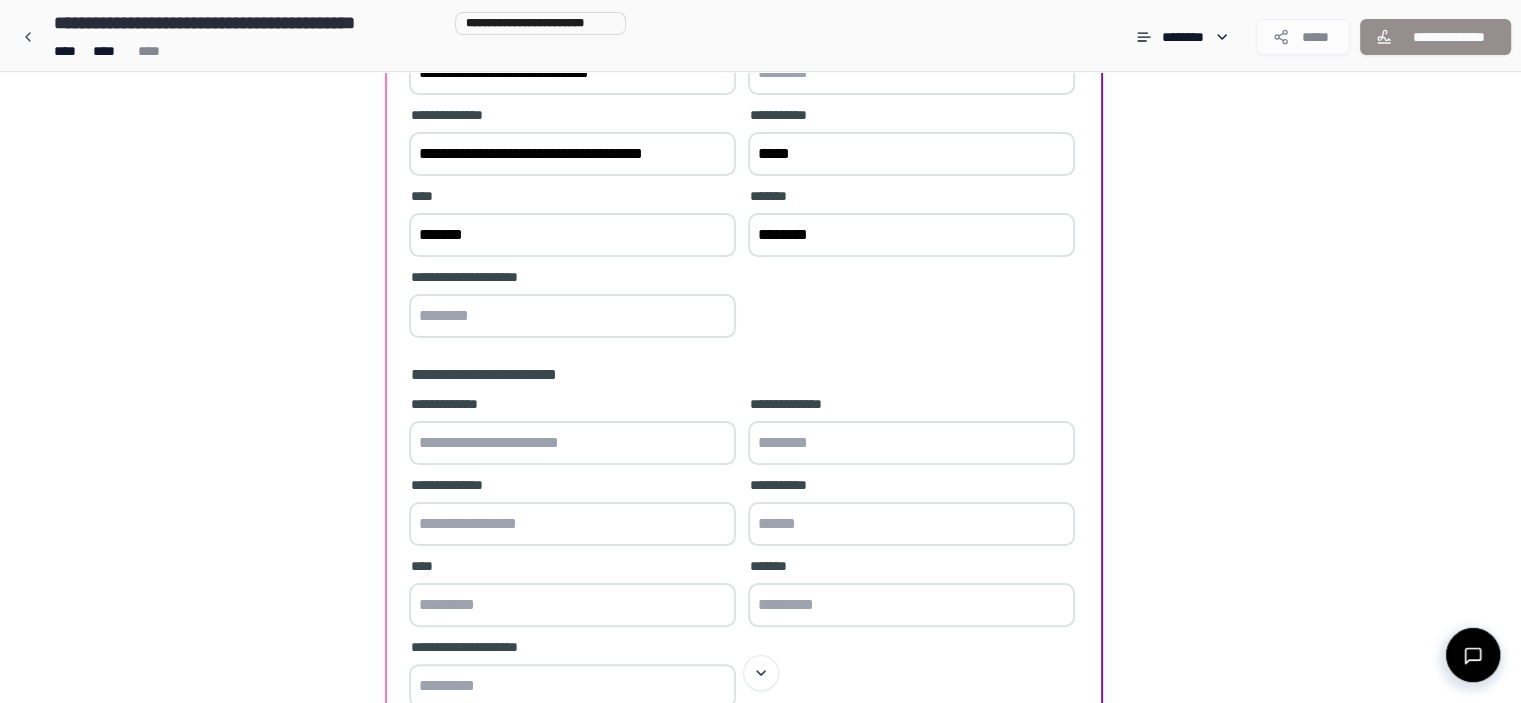 scroll, scrollTop: 400, scrollLeft: 0, axis: vertical 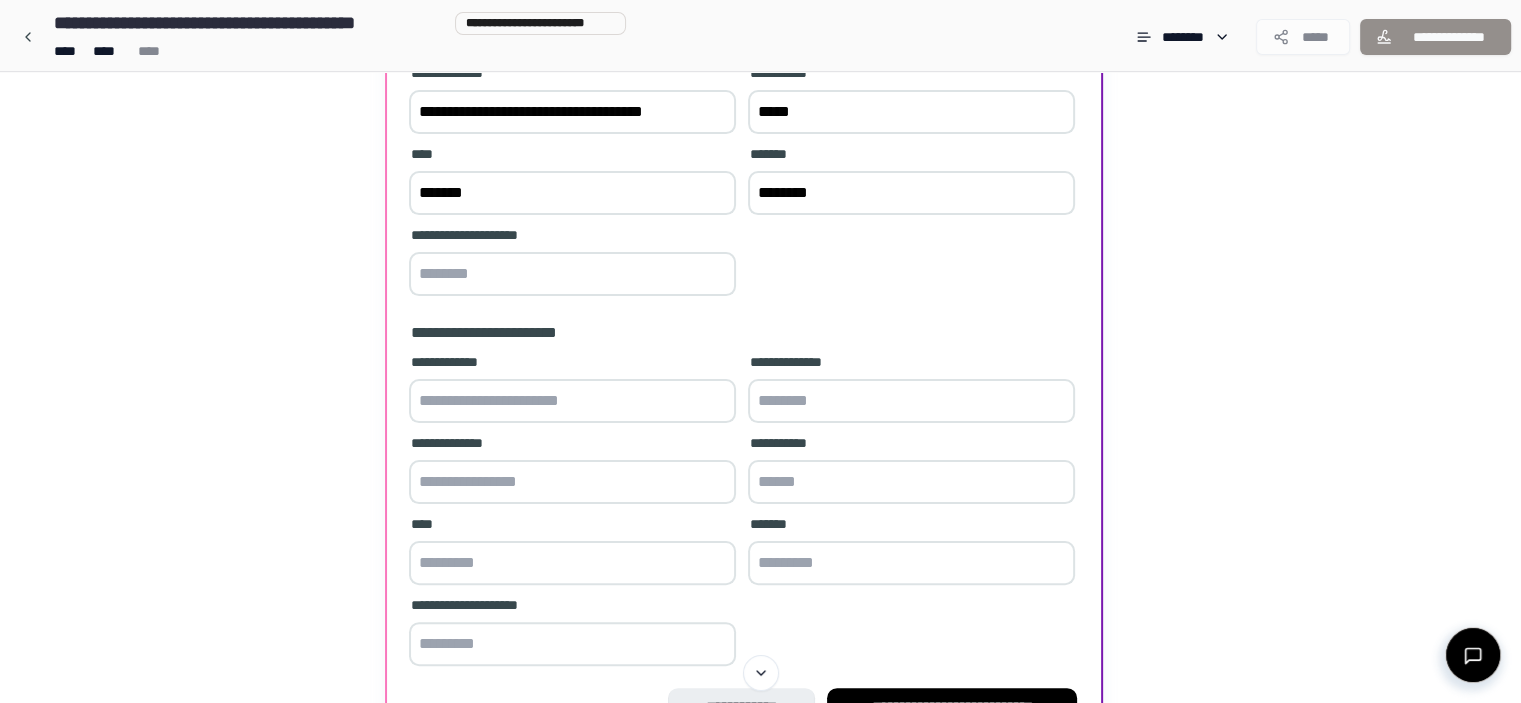 type on "********" 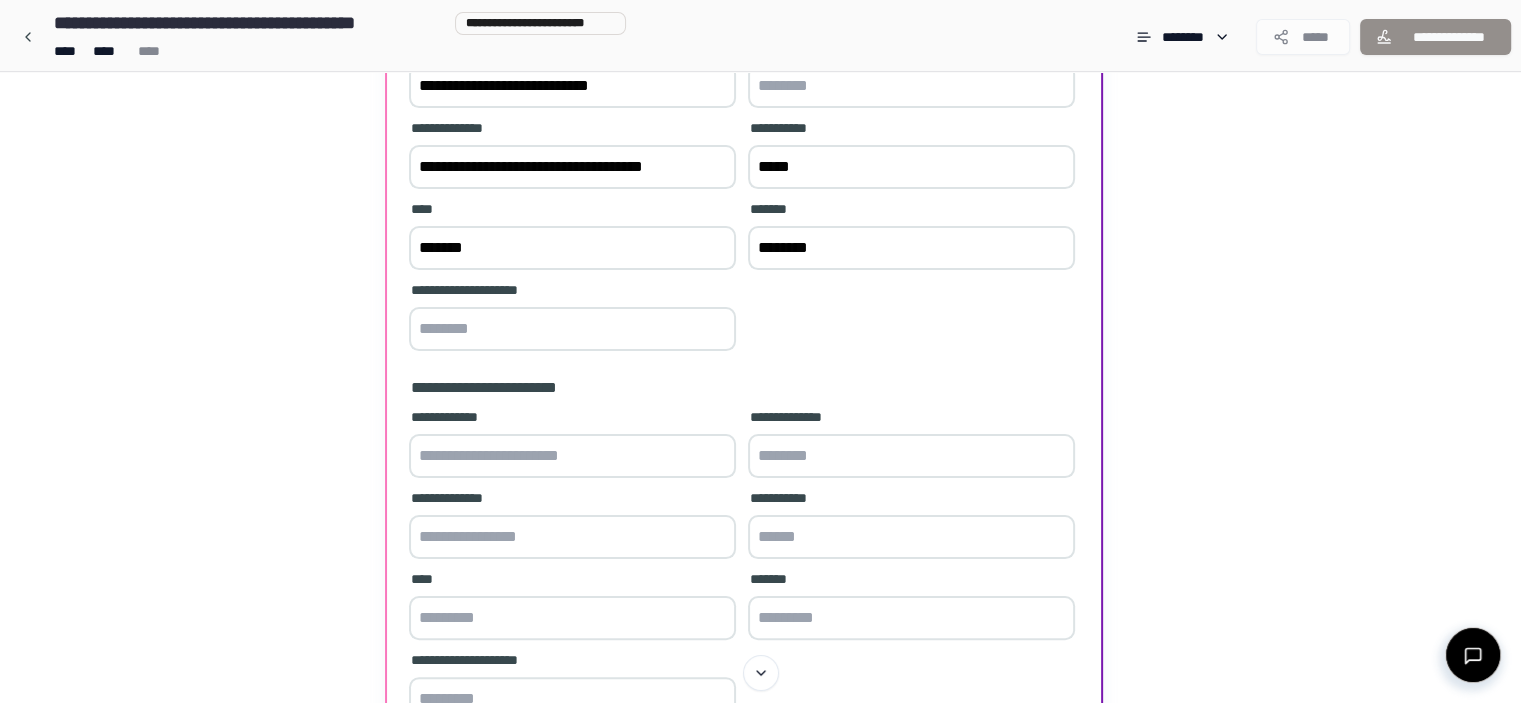 scroll, scrollTop: 300, scrollLeft: 0, axis: vertical 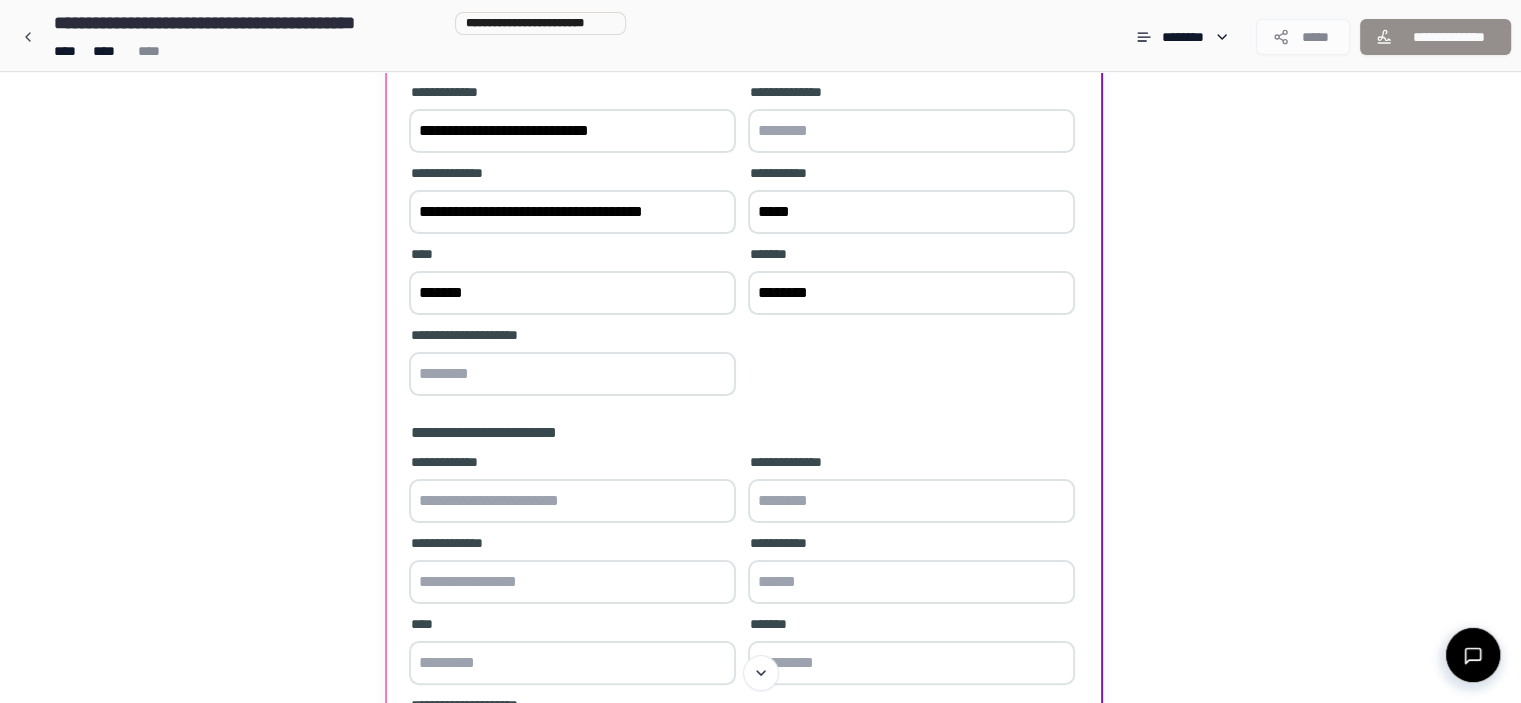 click on "**********" at bounding box center (572, 212) 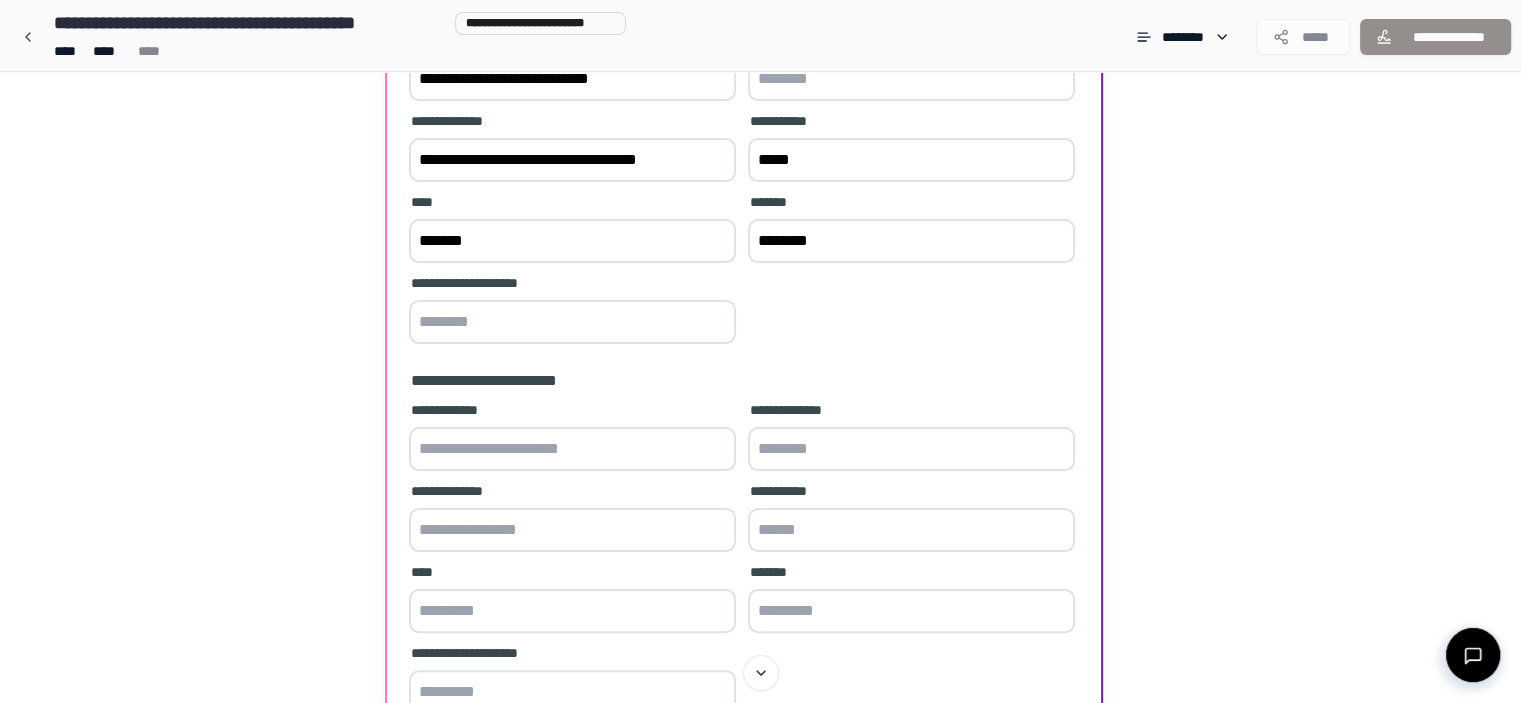 scroll, scrollTop: 400, scrollLeft: 0, axis: vertical 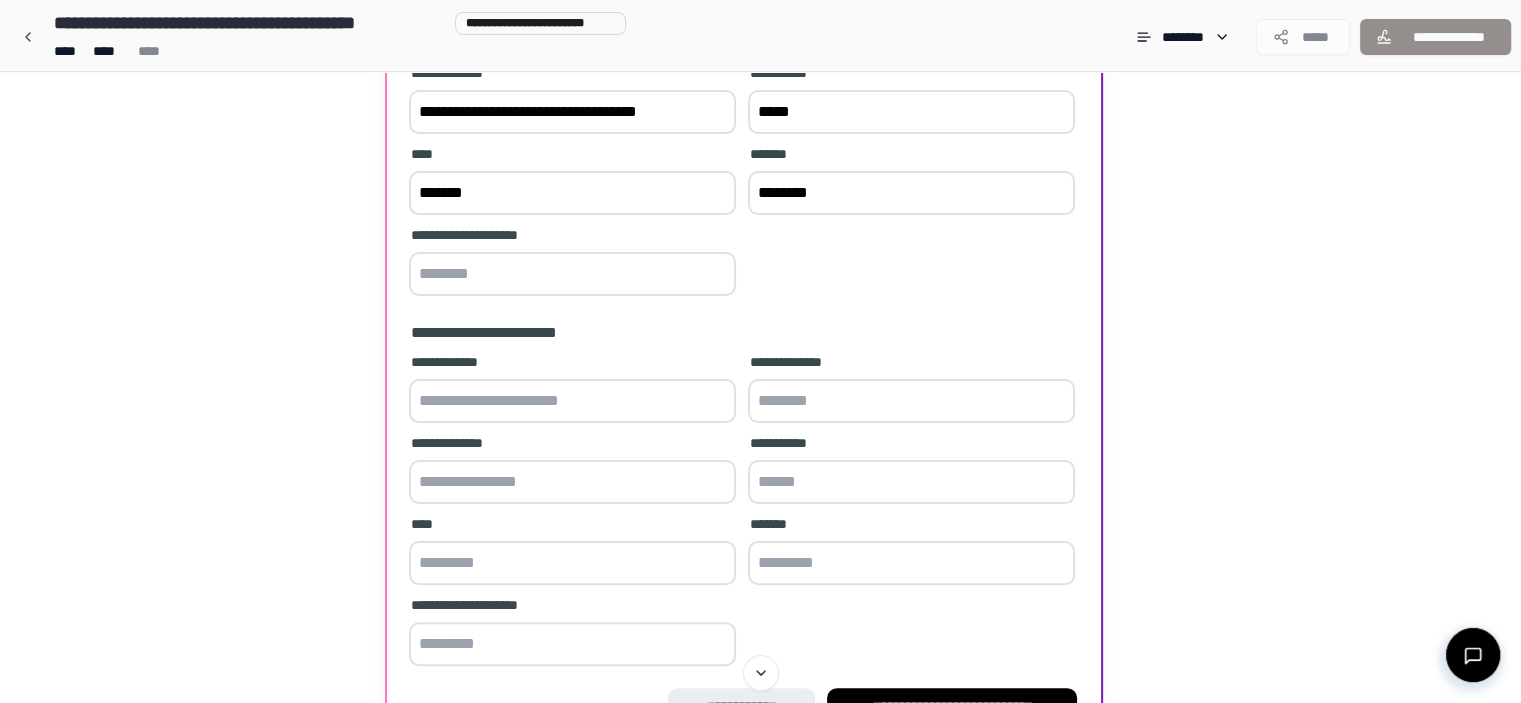 type on "**********" 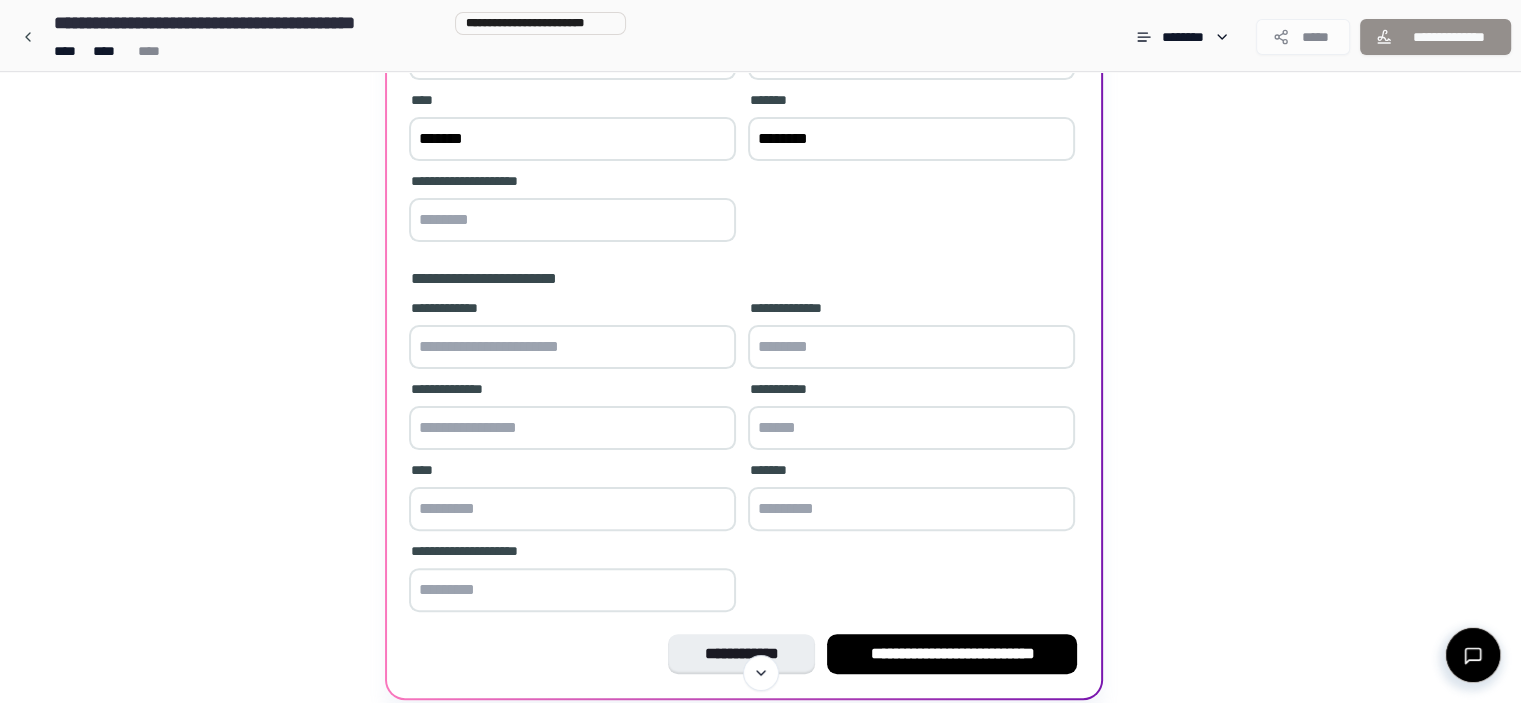 scroll, scrollTop: 500, scrollLeft: 0, axis: vertical 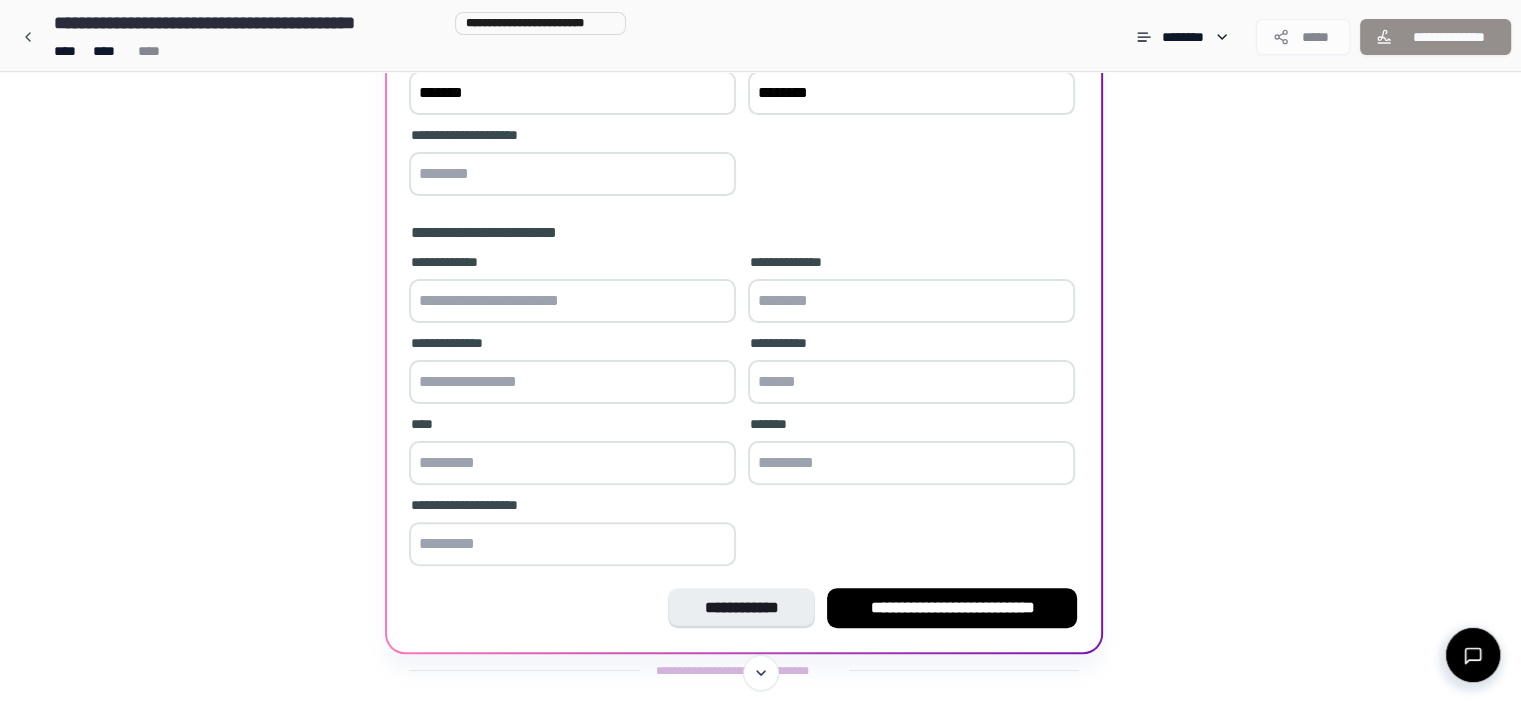 click at bounding box center (572, 382) 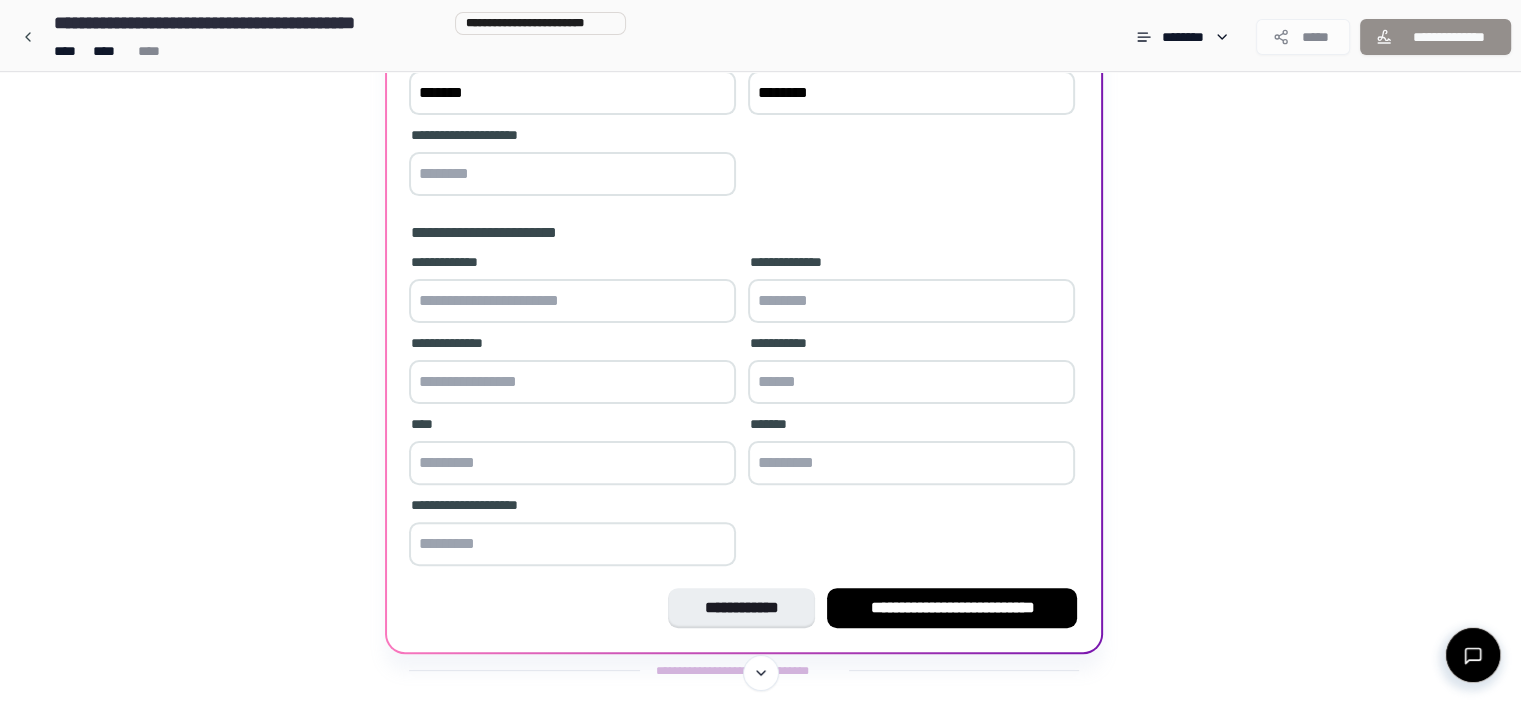 paste on "**********" 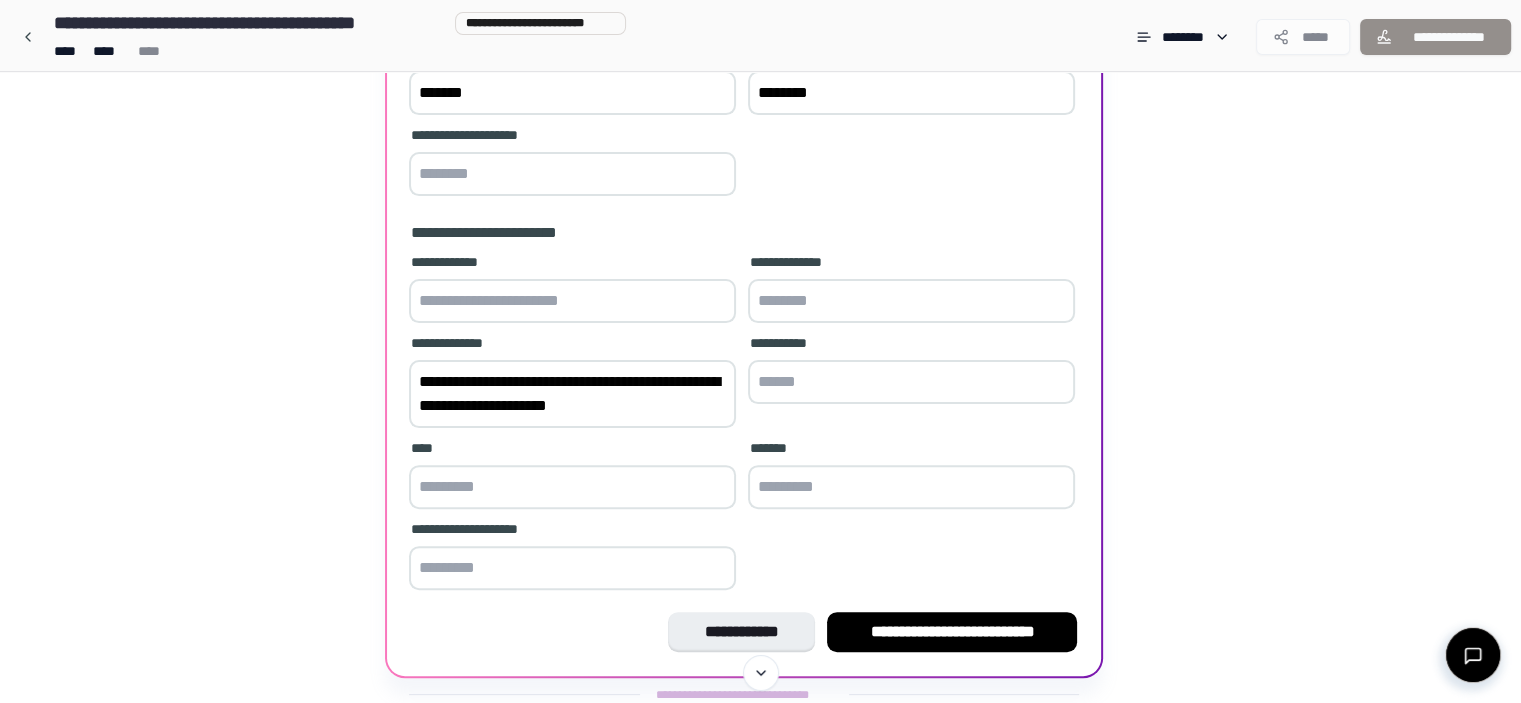 type on "**********" 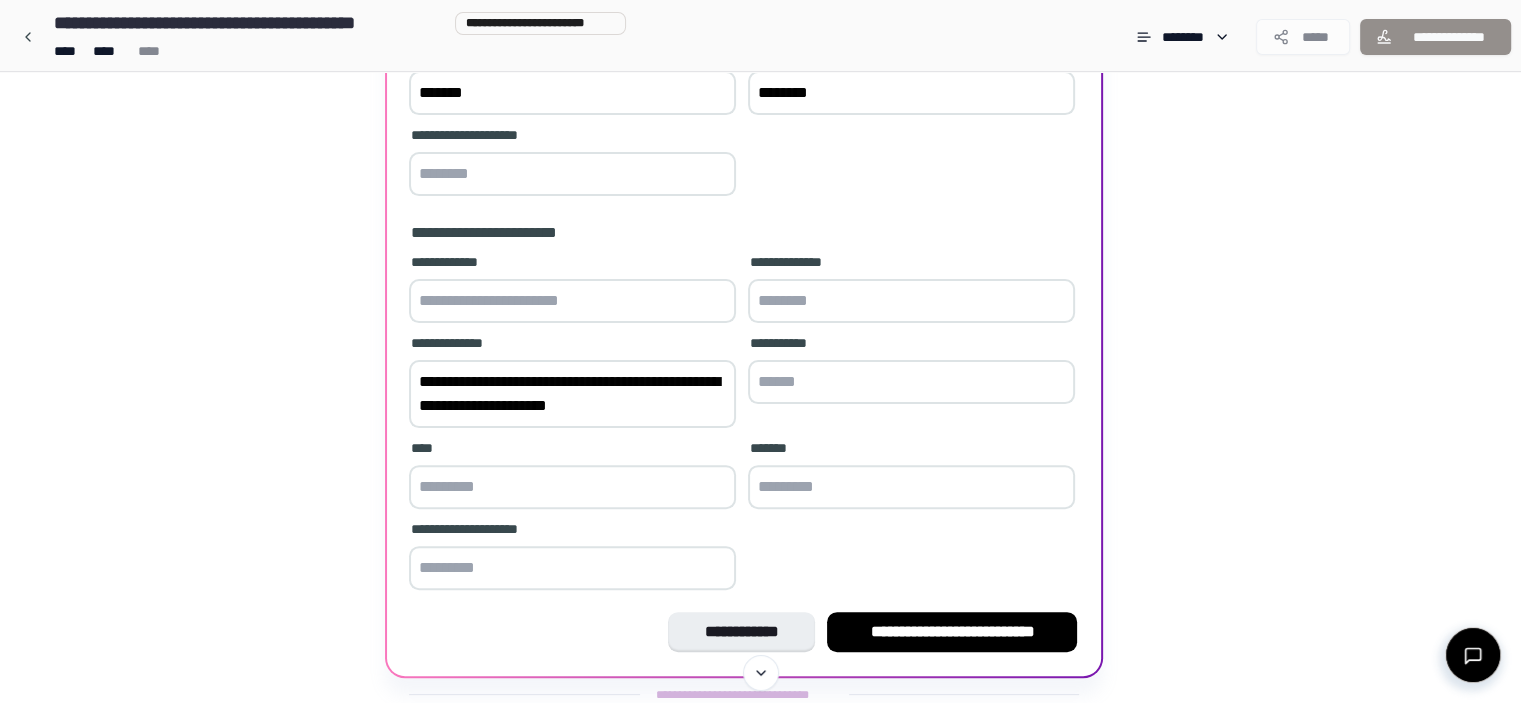 paste on "**********" 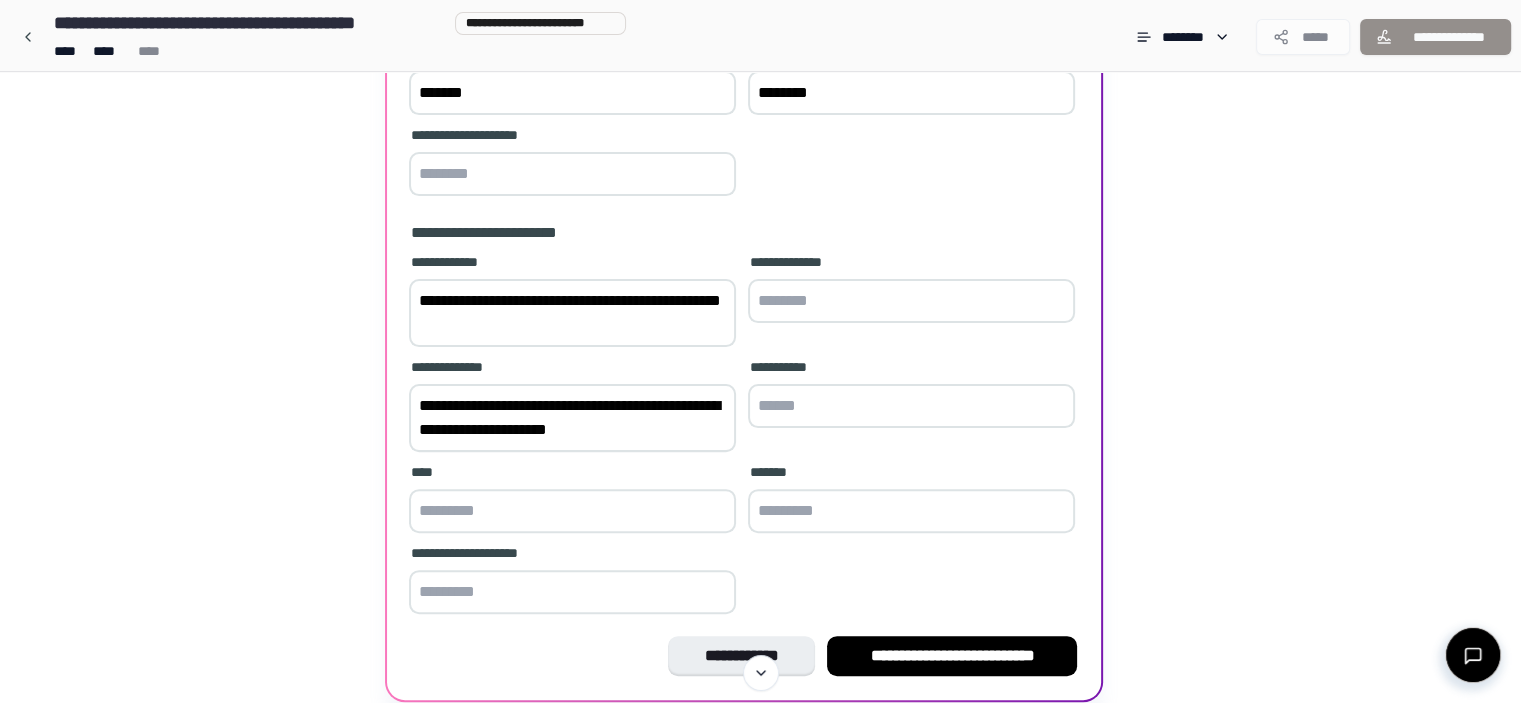 type on "**********" 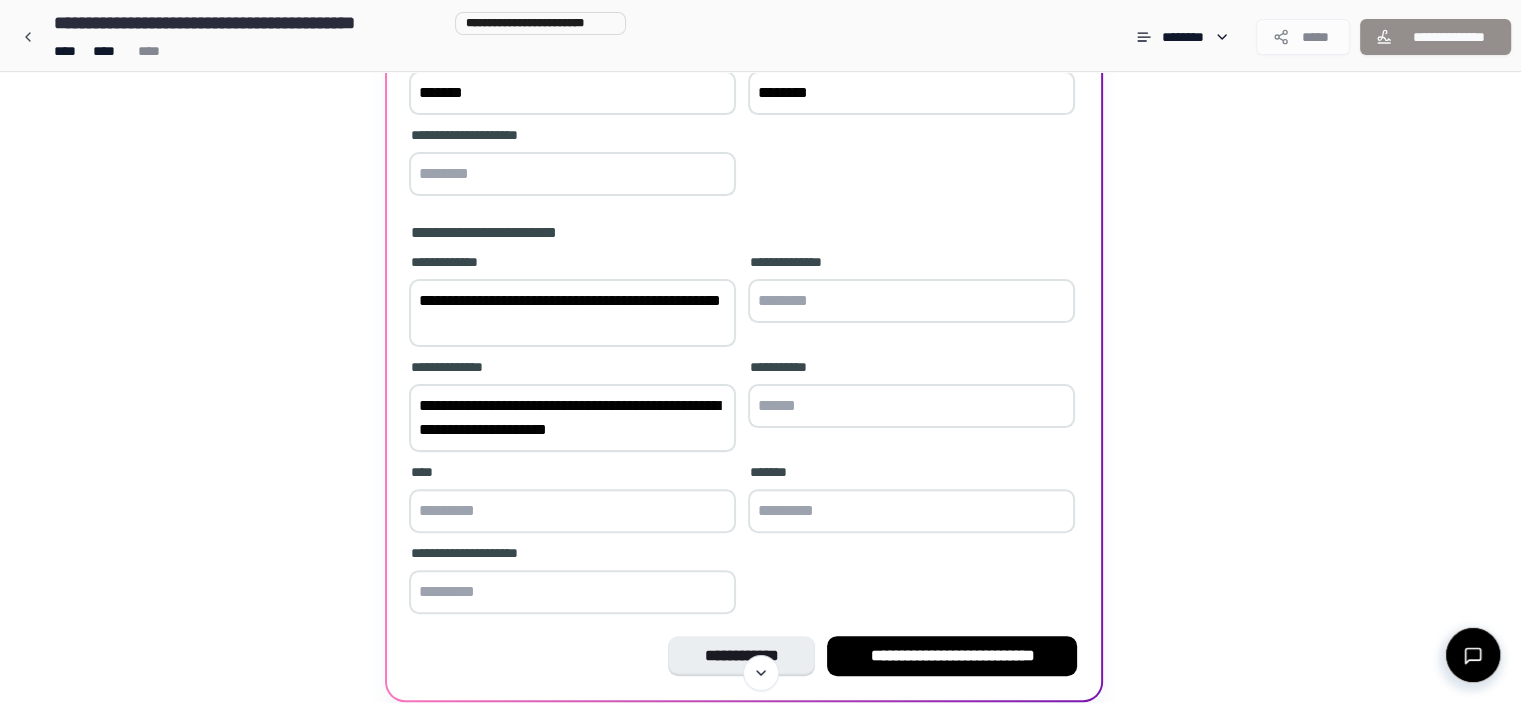 drag, startPoint x: 611, startPoint y: 454, endPoint x: 732, endPoint y: 471, distance: 122.18838 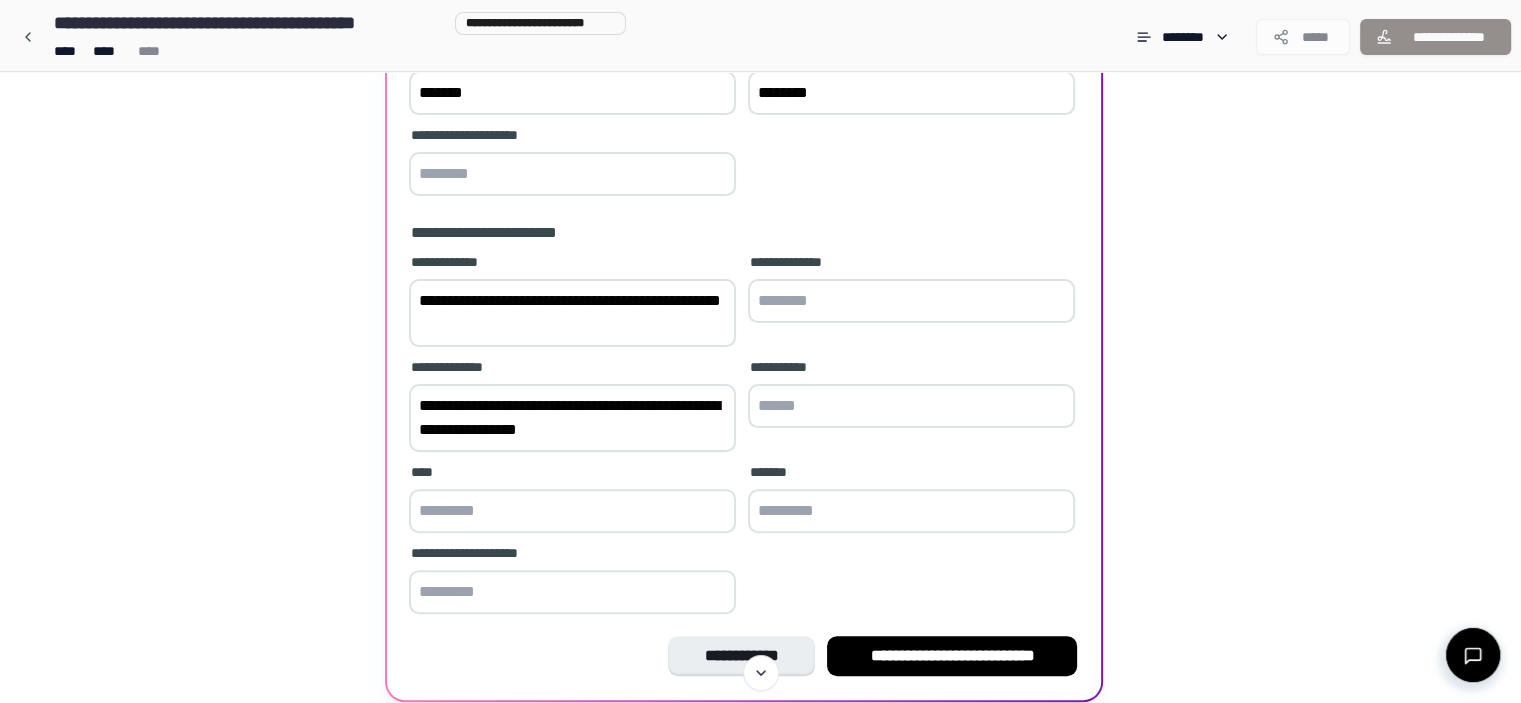 click at bounding box center (911, 406) 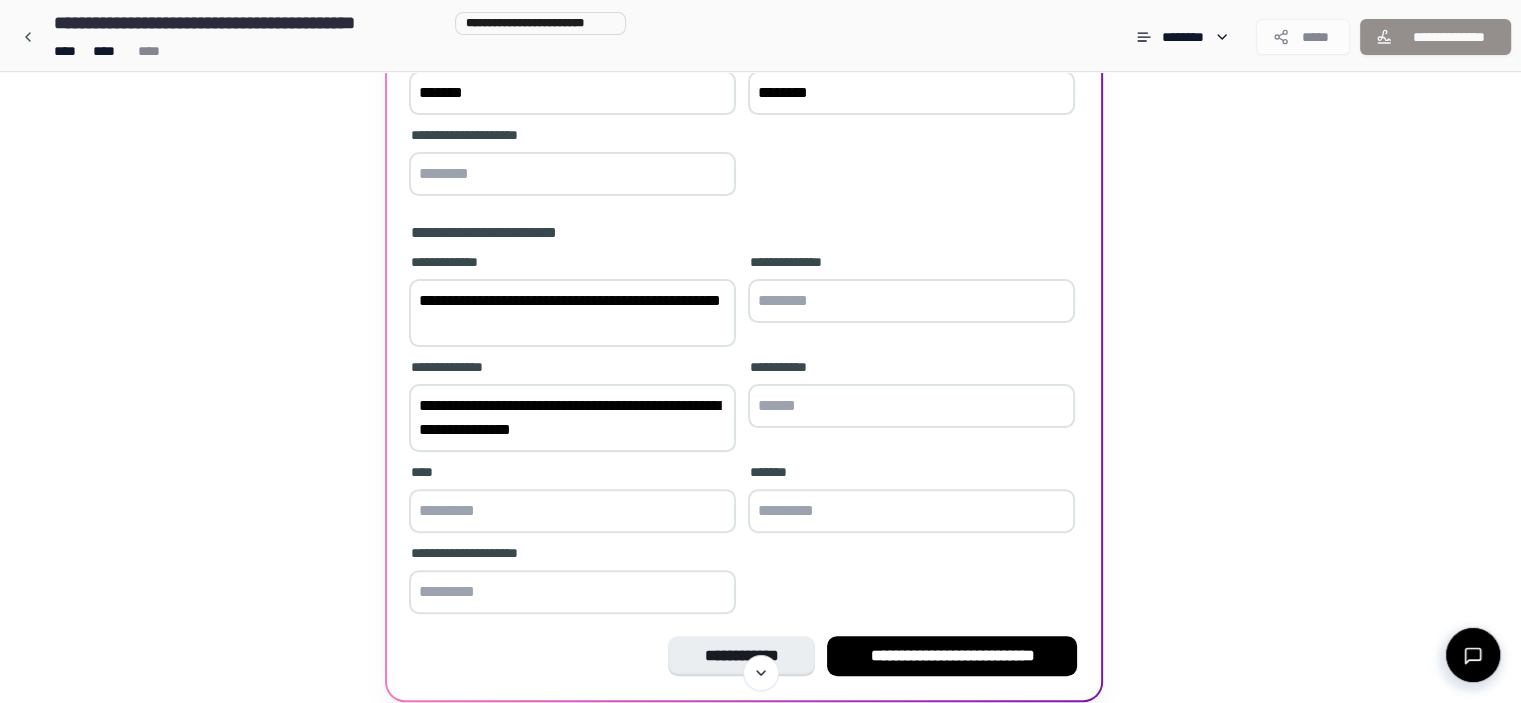 paste on "*****" 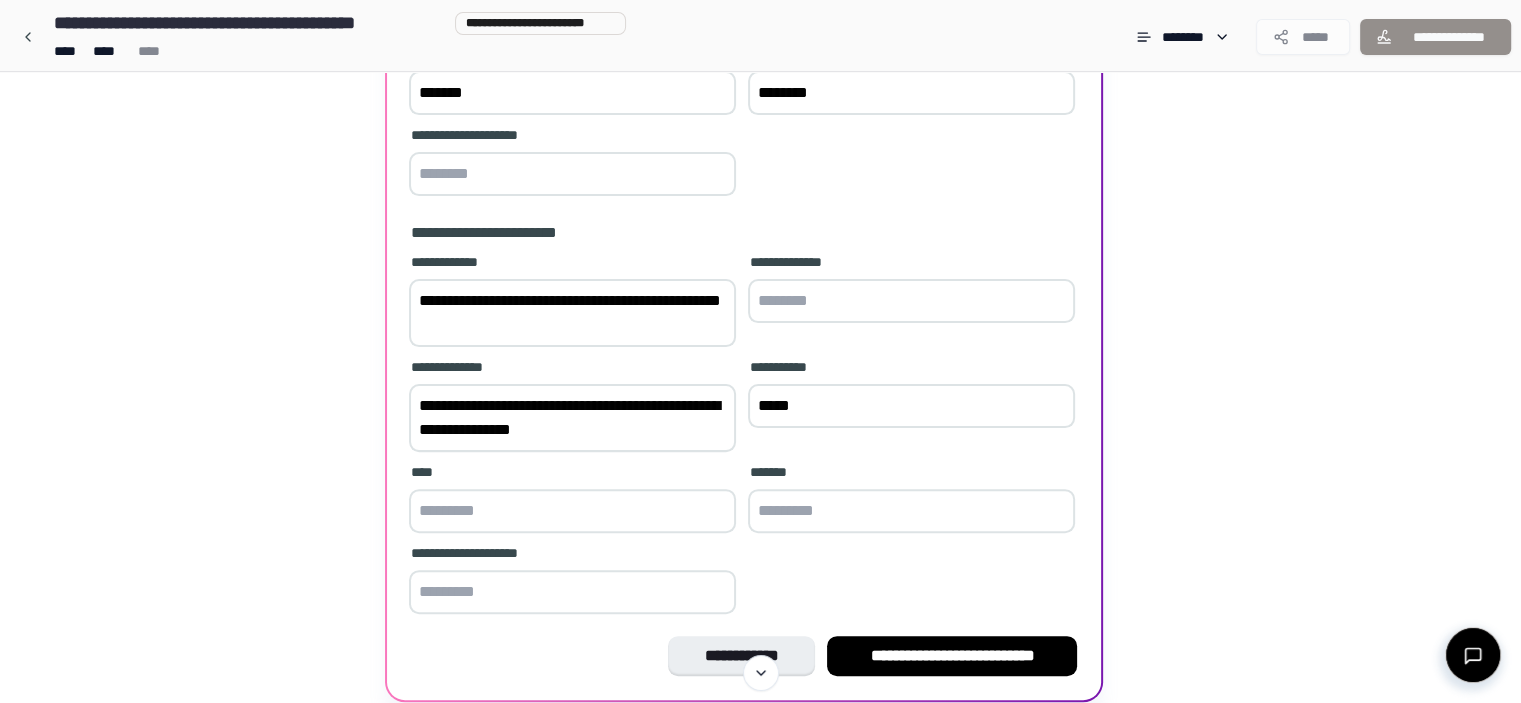 type on "*****" 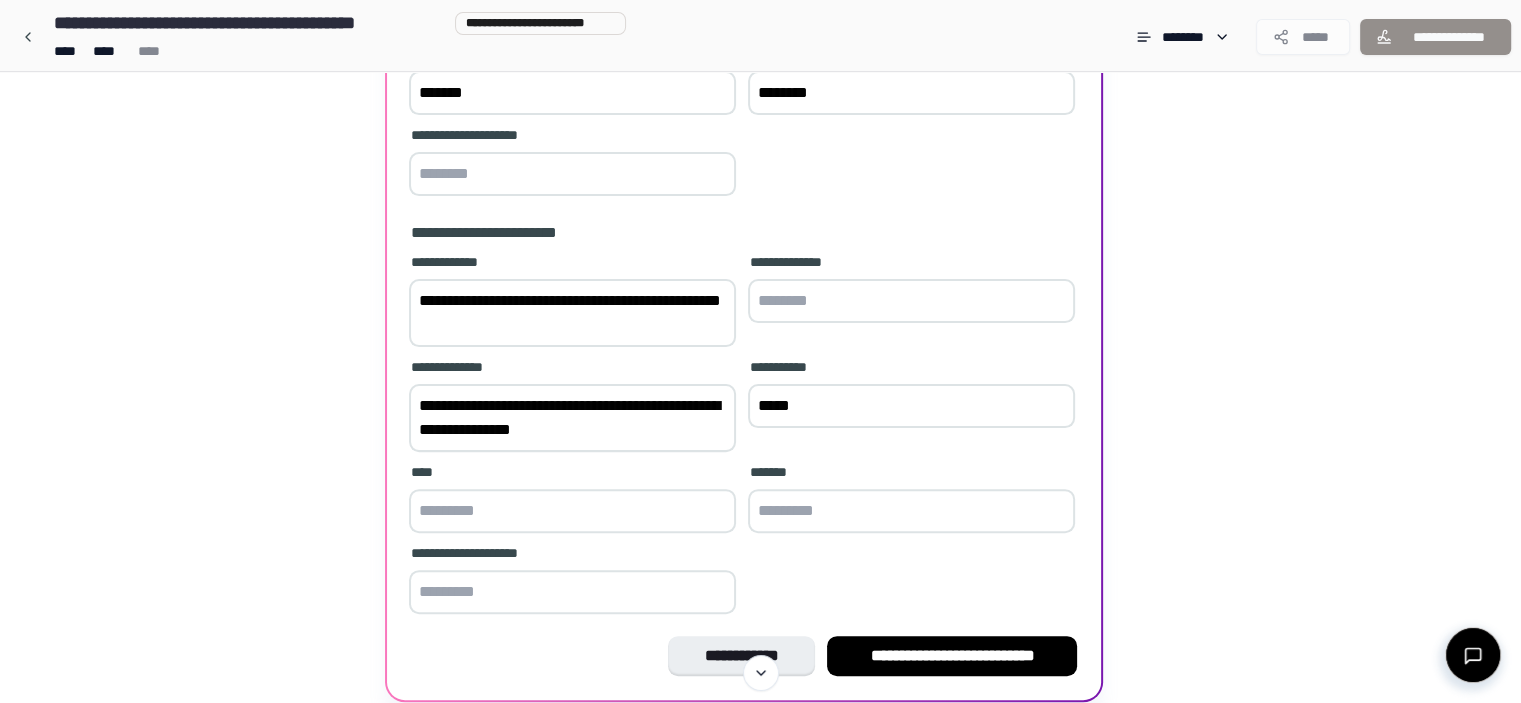drag, startPoint x: 553, startPoint y: 463, endPoint x: 660, endPoint y: 465, distance: 107.01869 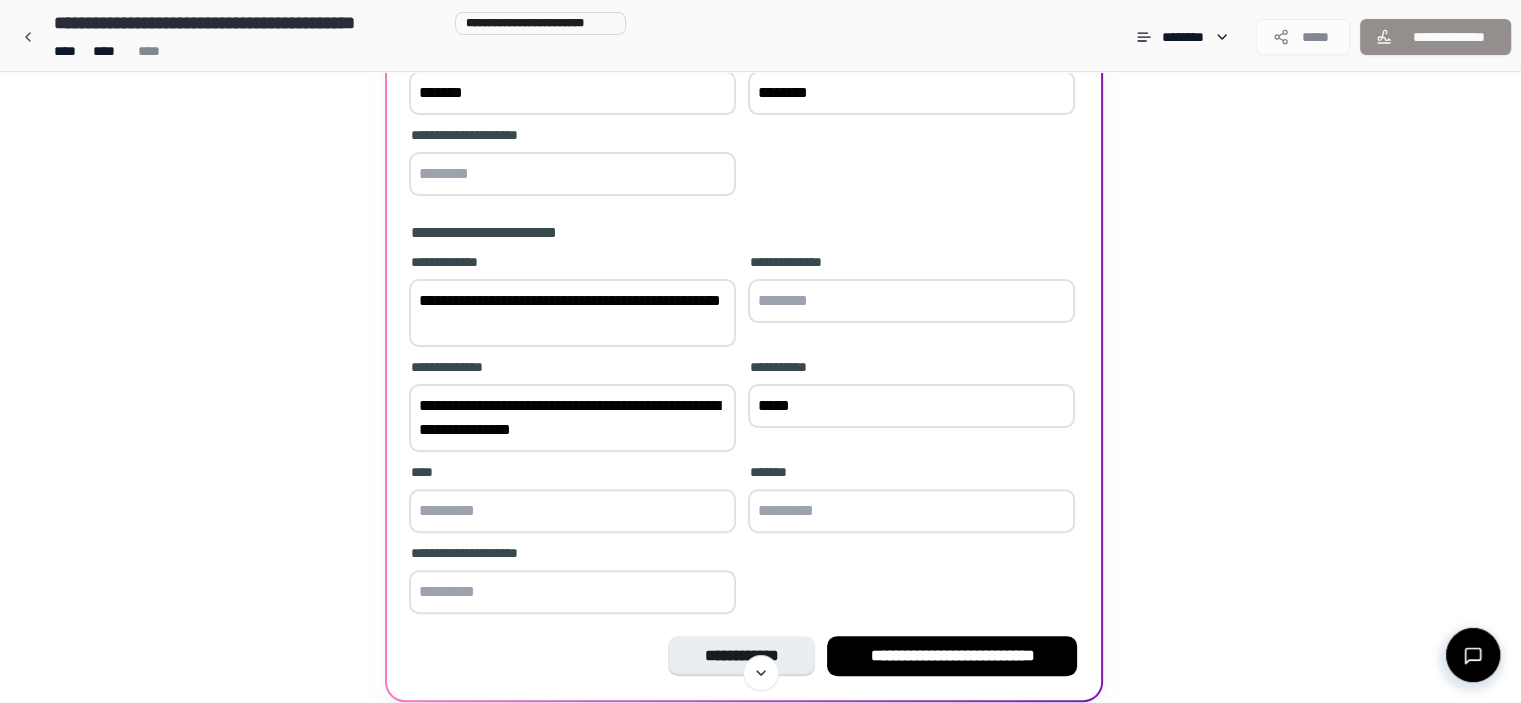 click on "**********" at bounding box center (572, 418) 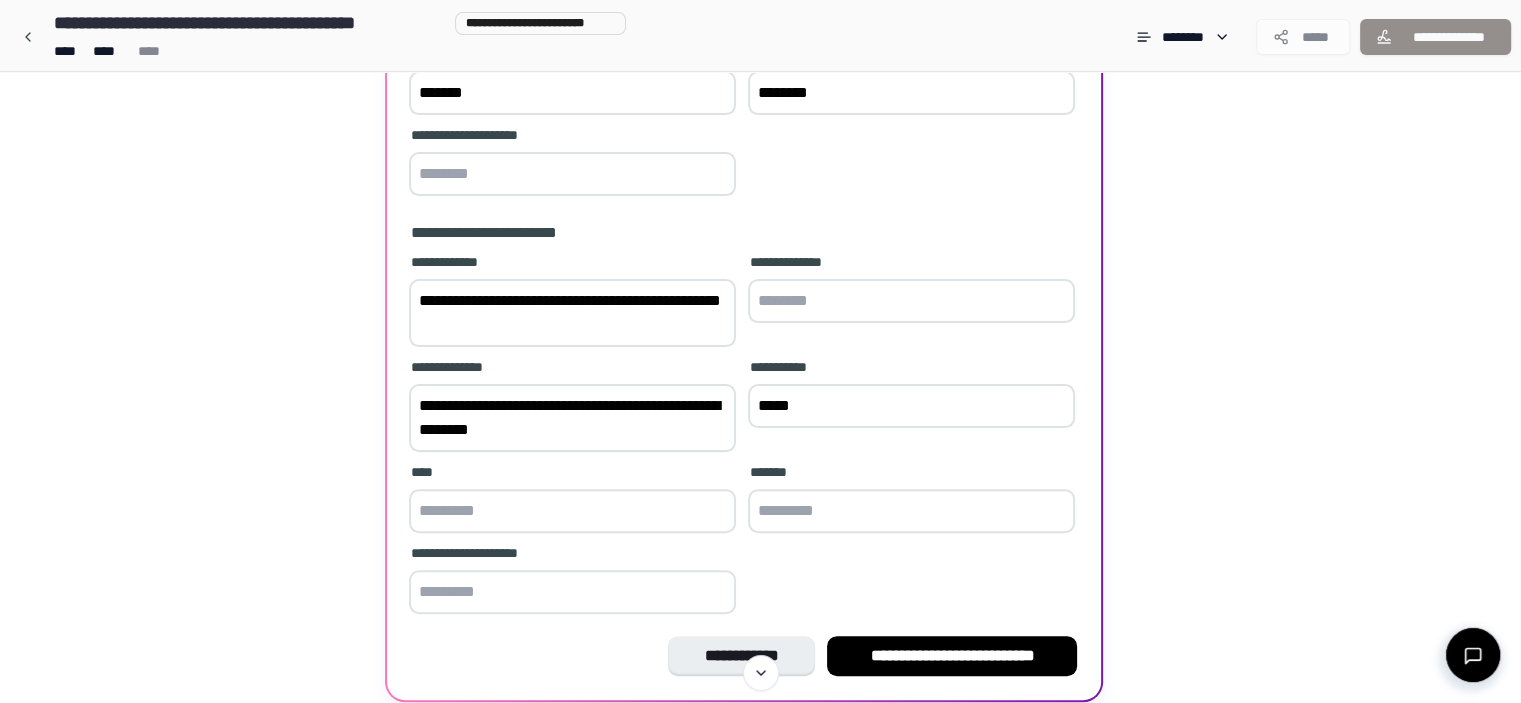 click at bounding box center (572, 511) 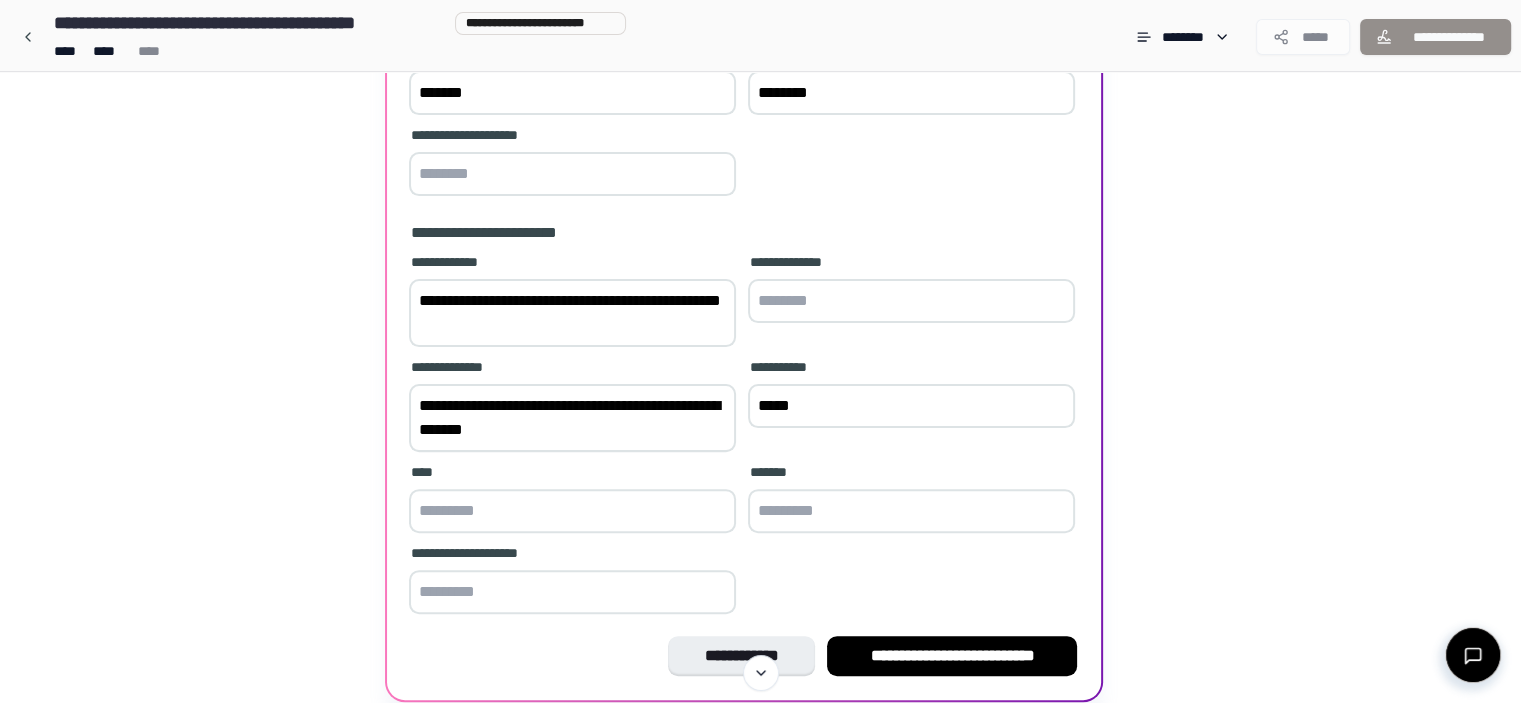 paste on "*******" 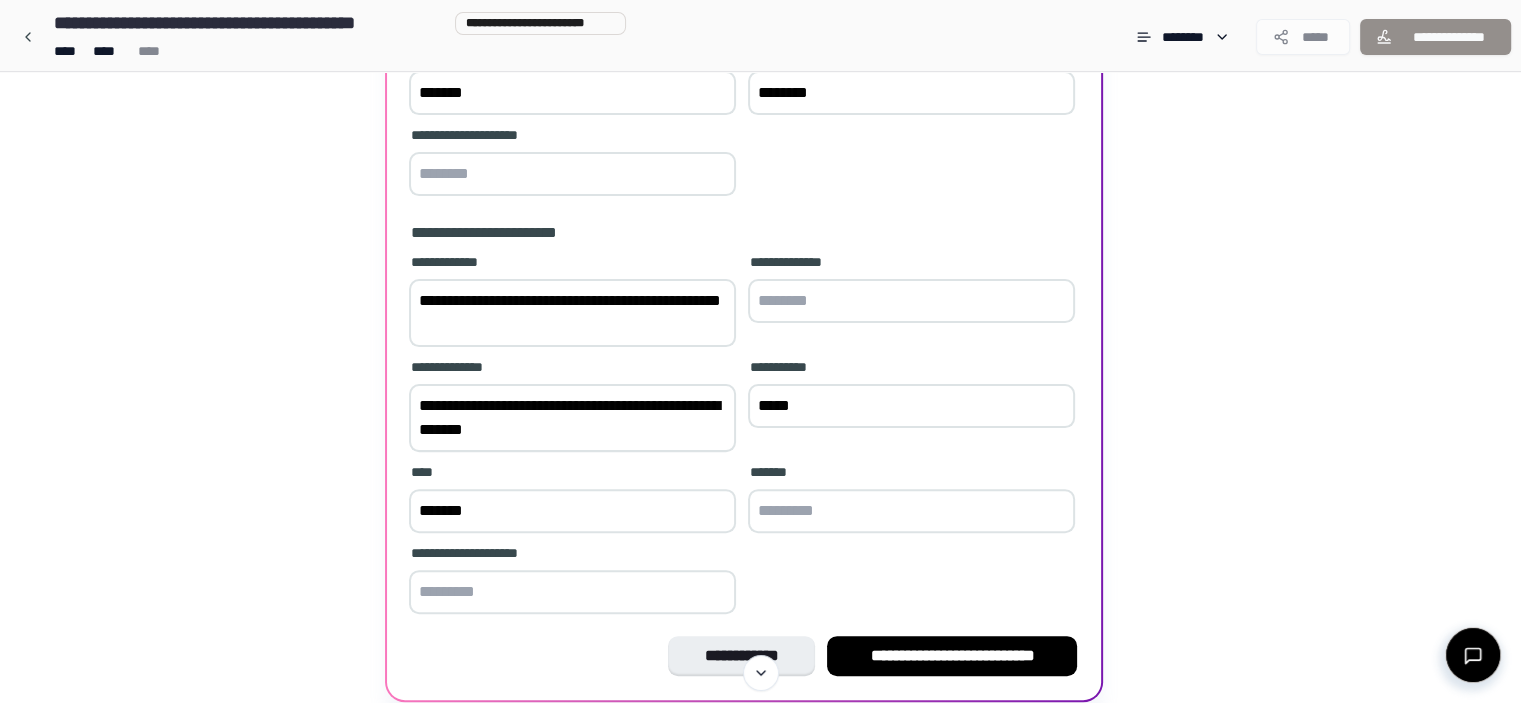 type on "*******" 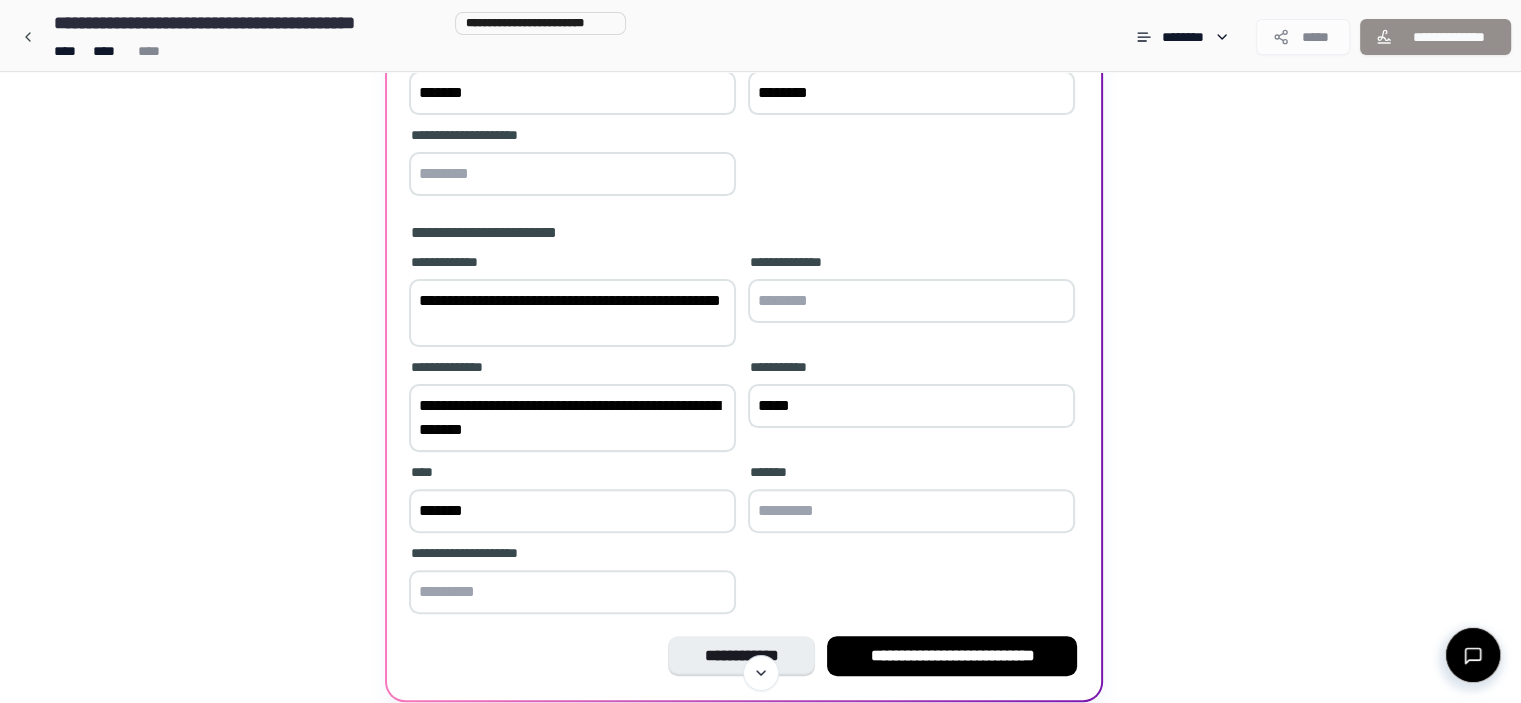 click at bounding box center [911, 511] 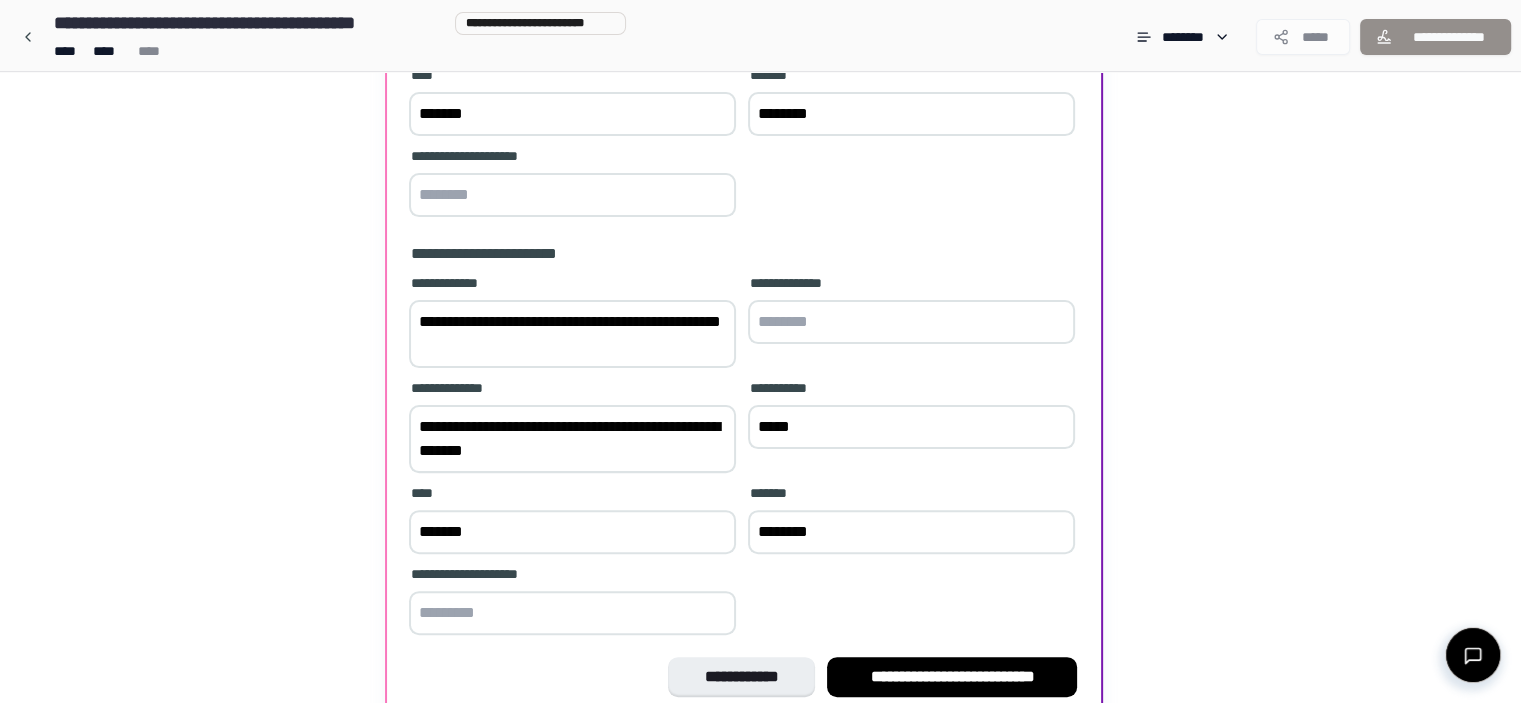 scroll, scrollTop: 608, scrollLeft: 0, axis: vertical 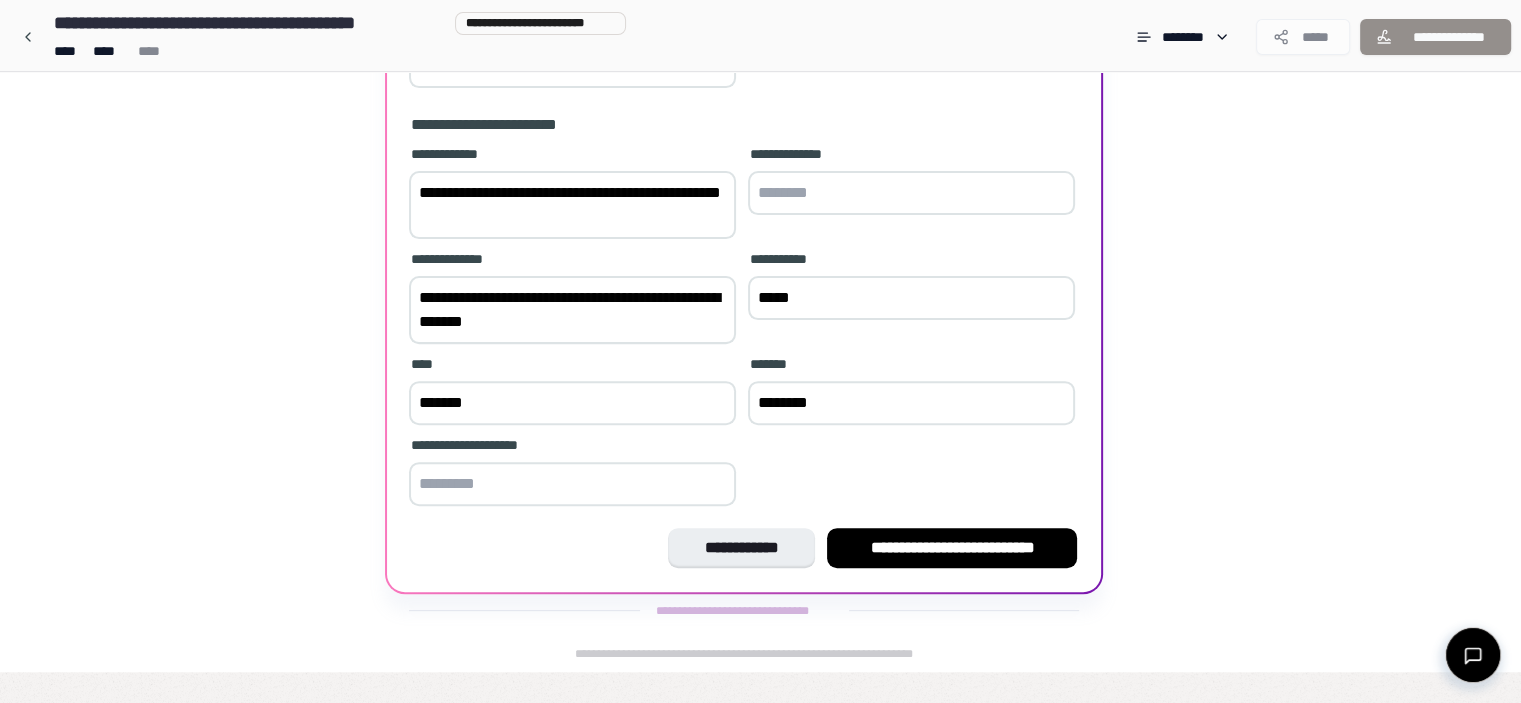 type on "********" 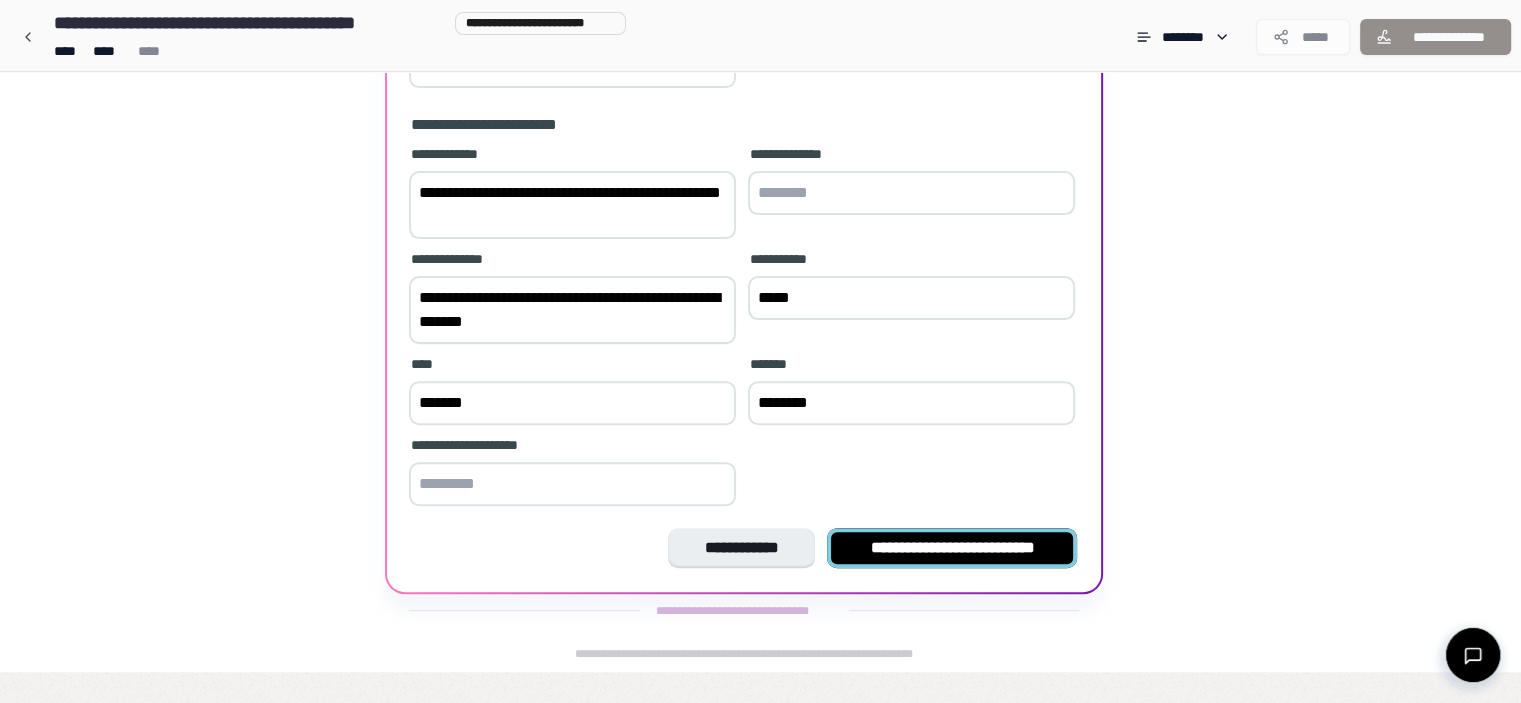 click on "**********" at bounding box center (952, 548) 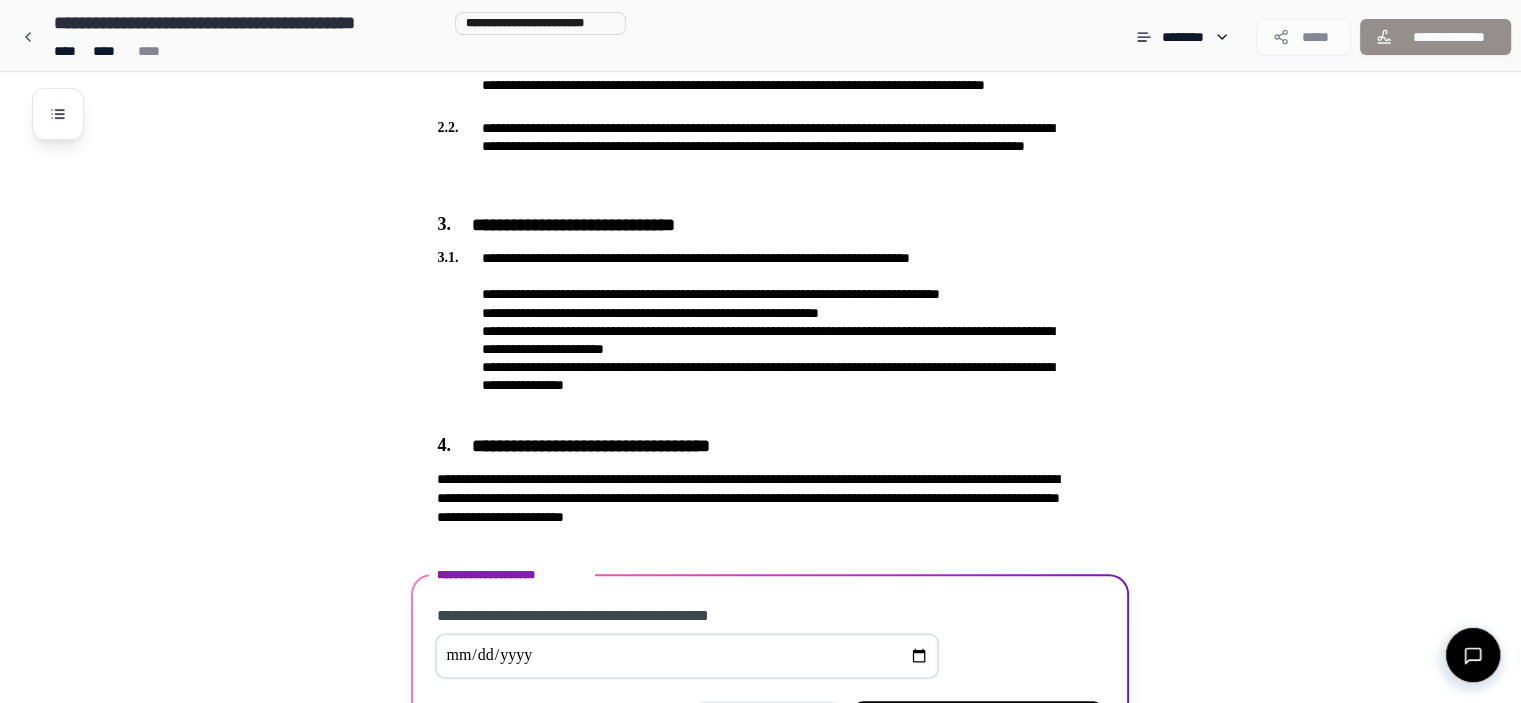 scroll, scrollTop: 932, scrollLeft: 0, axis: vertical 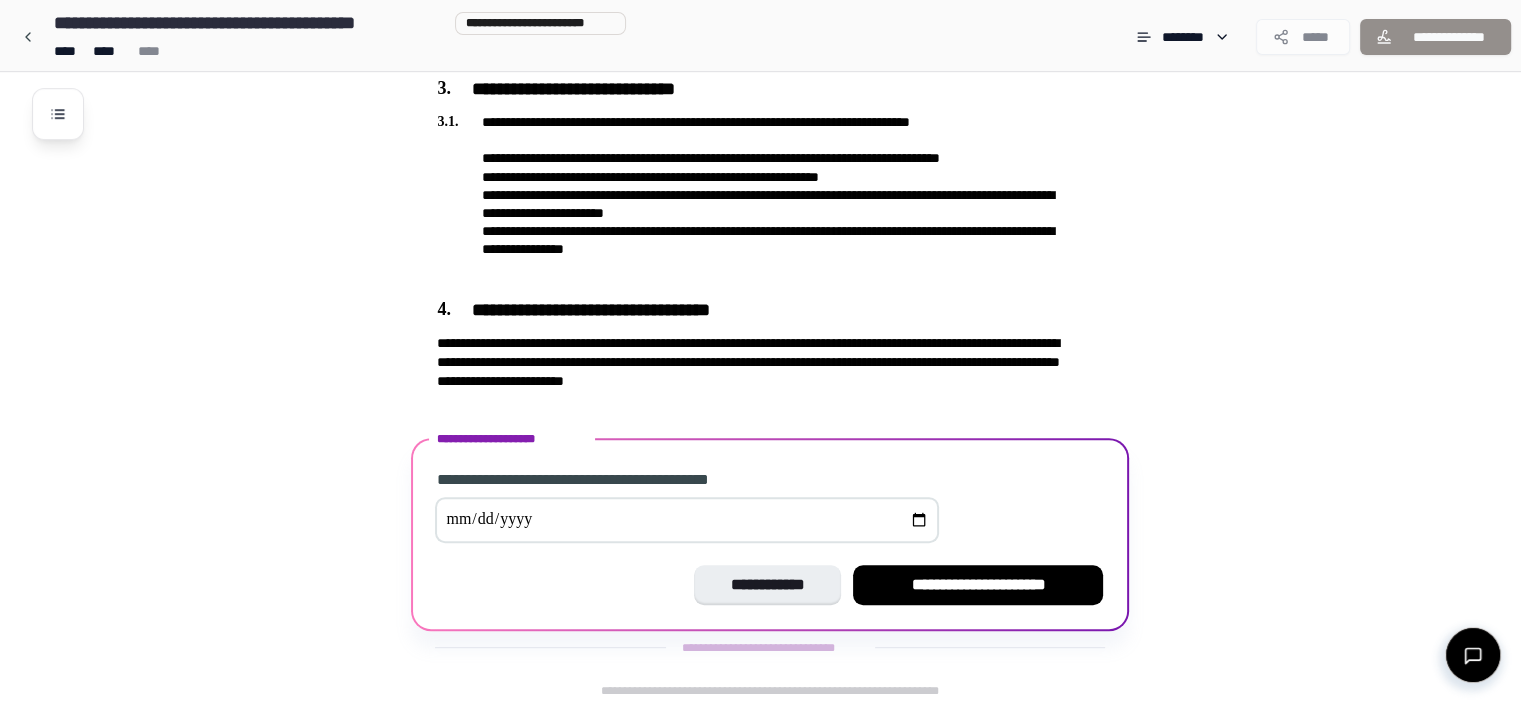 click at bounding box center [687, 520] 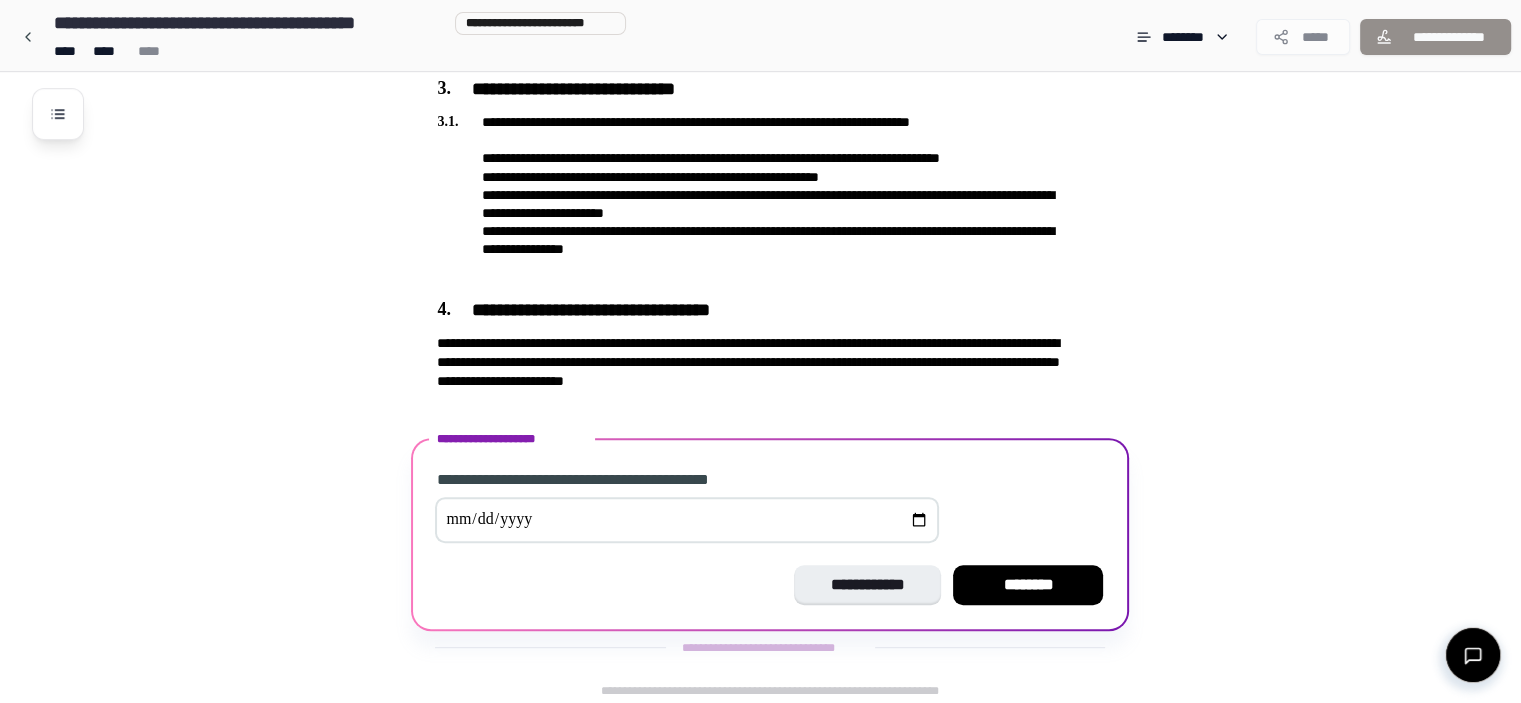 type on "**********" 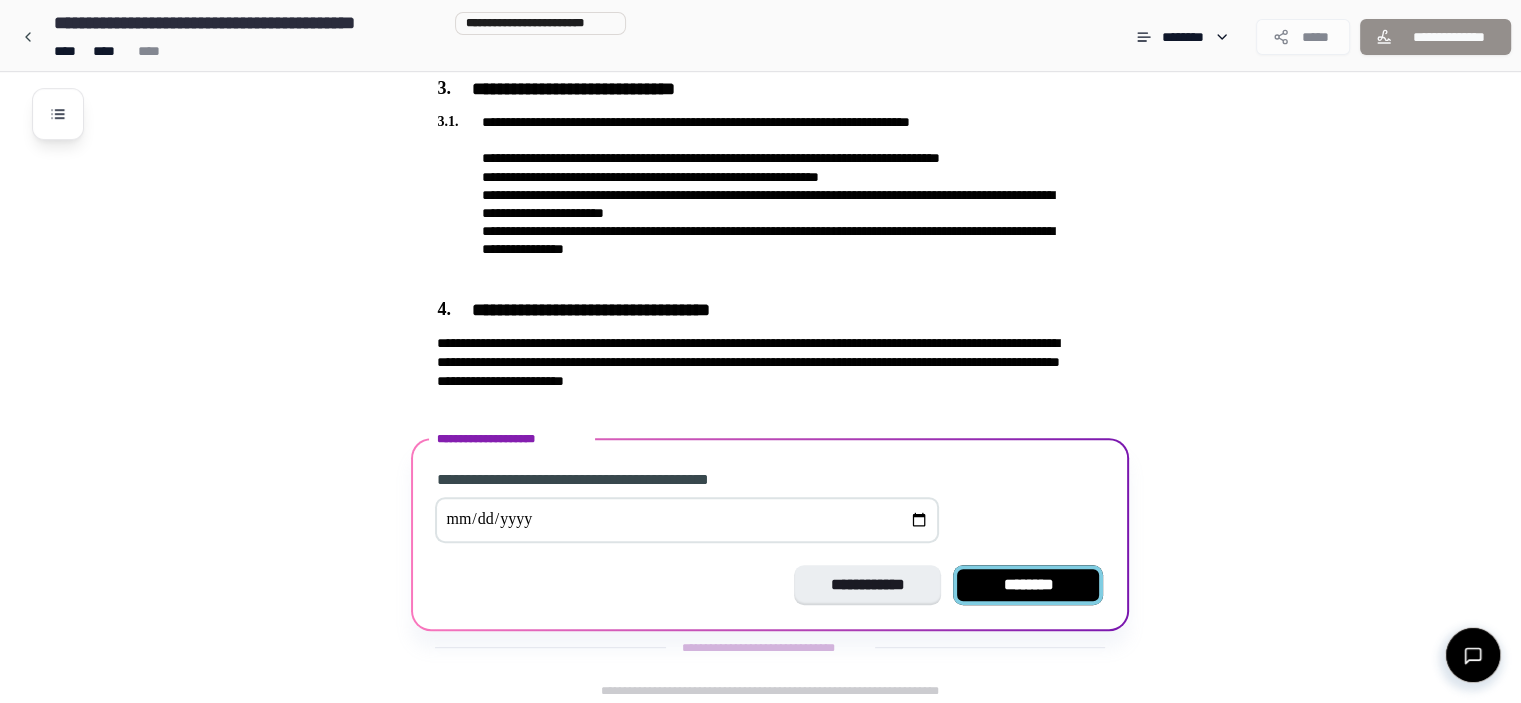 click on "********" at bounding box center (1028, 585) 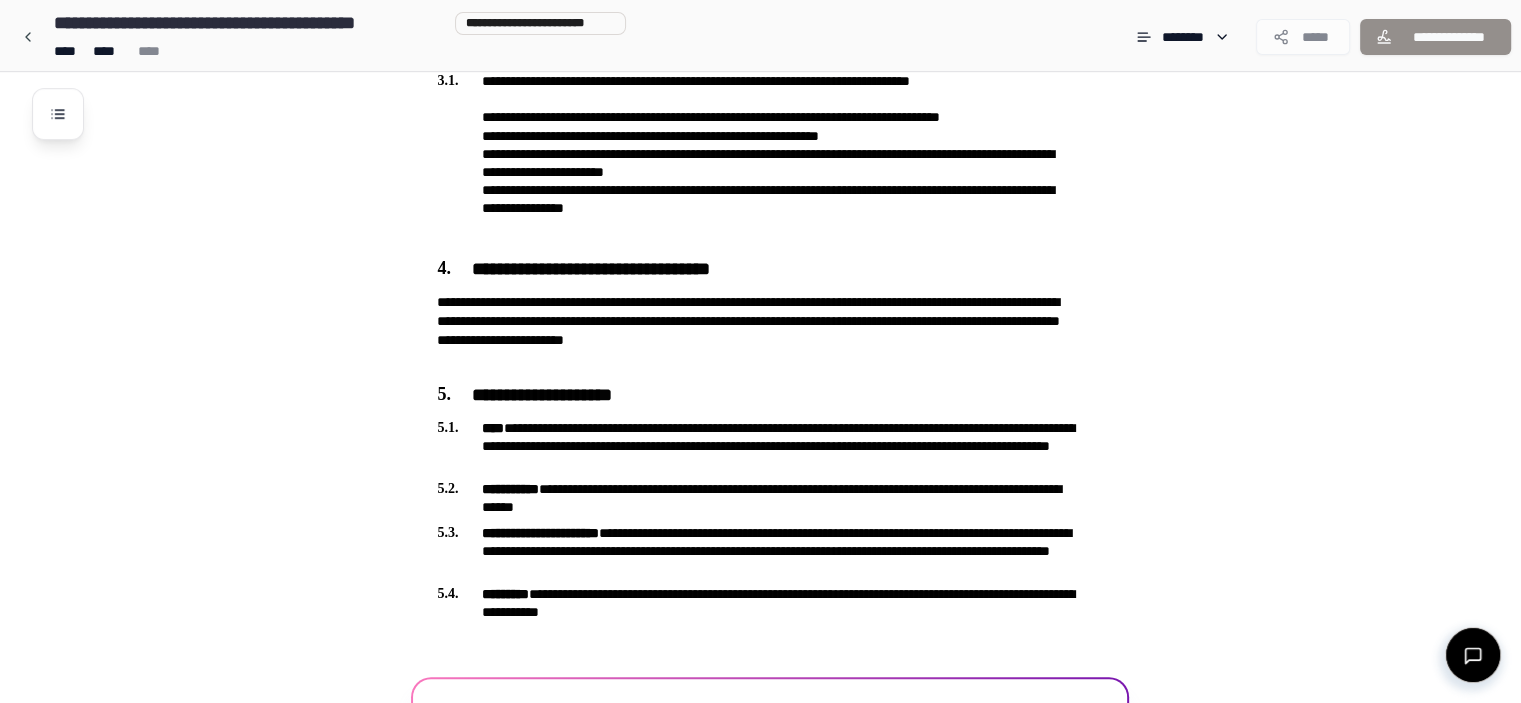 scroll, scrollTop: 1216, scrollLeft: 0, axis: vertical 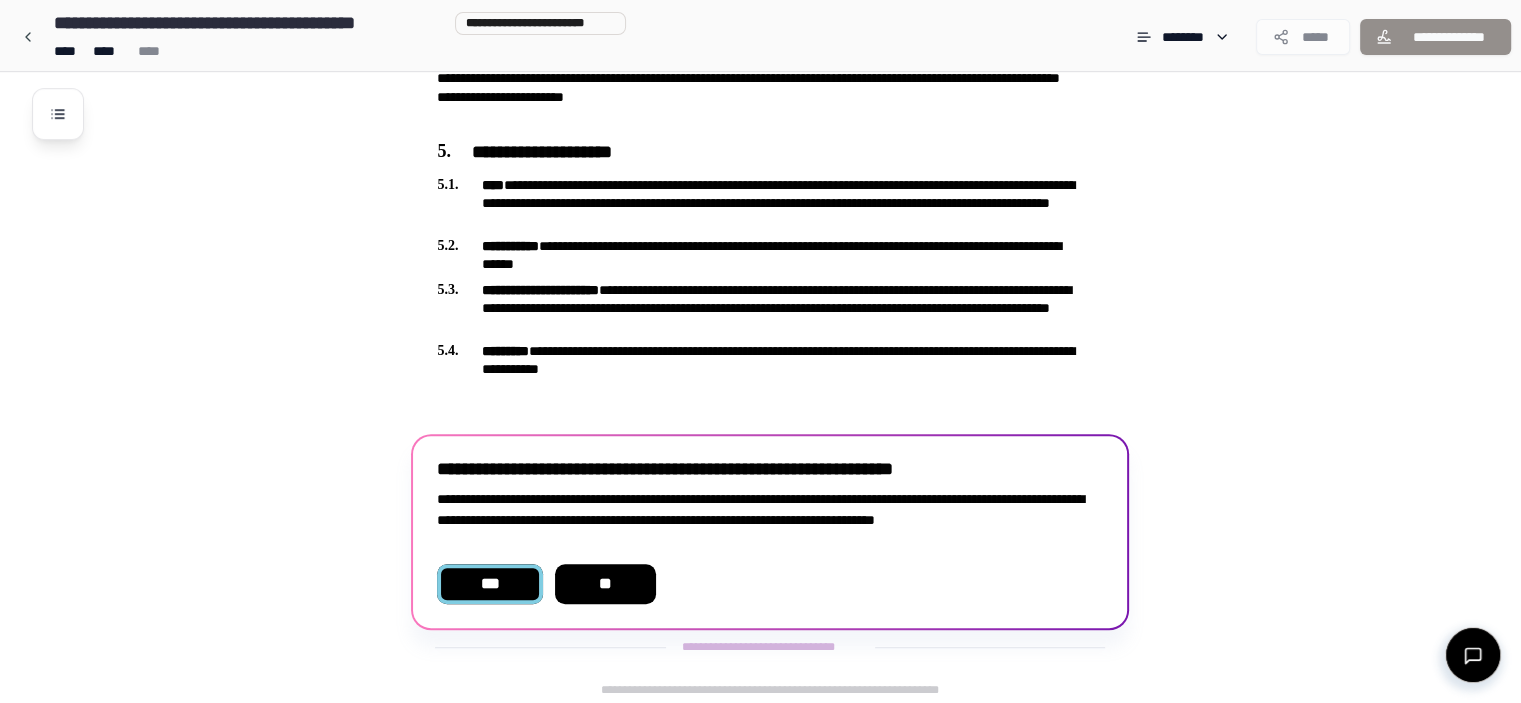 click on "***" at bounding box center (489, 584) 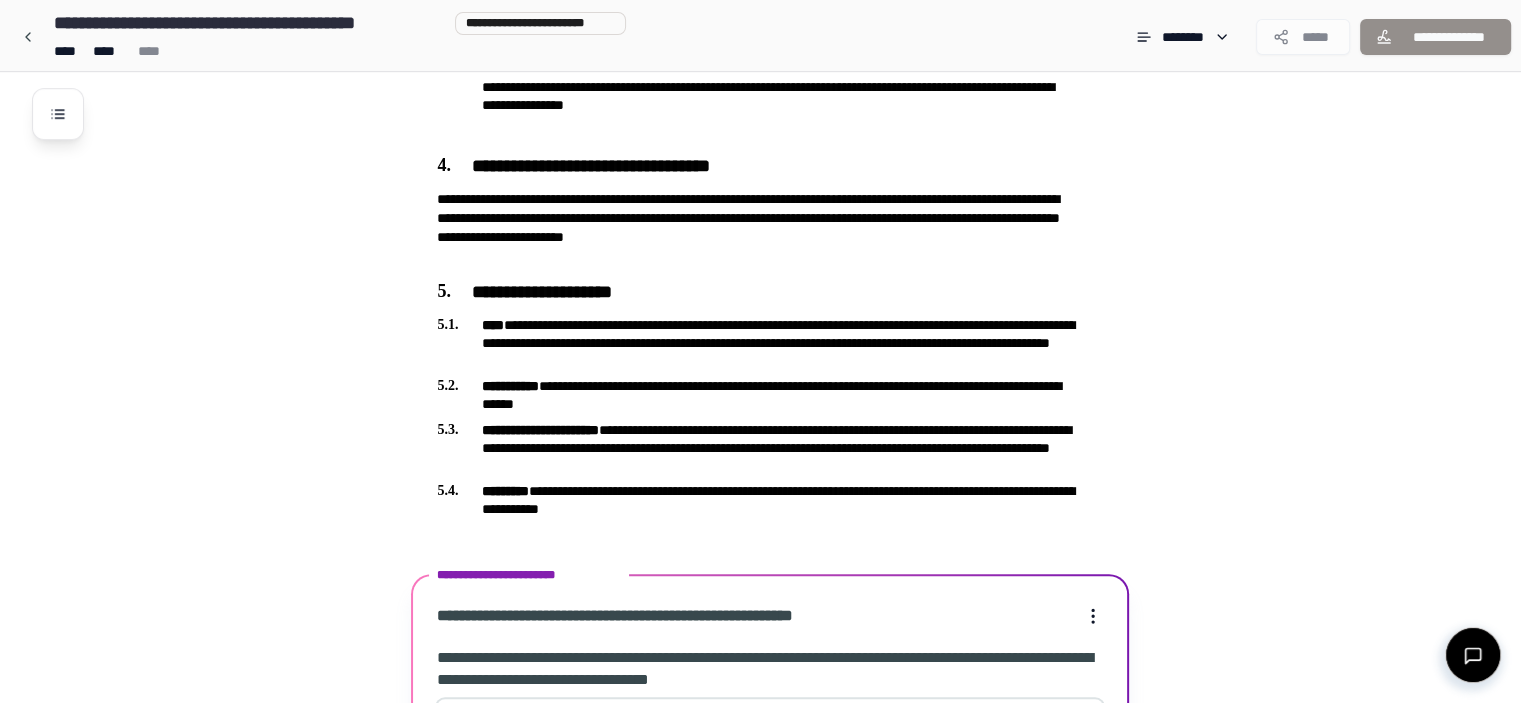 scroll, scrollTop: 1396, scrollLeft: 0, axis: vertical 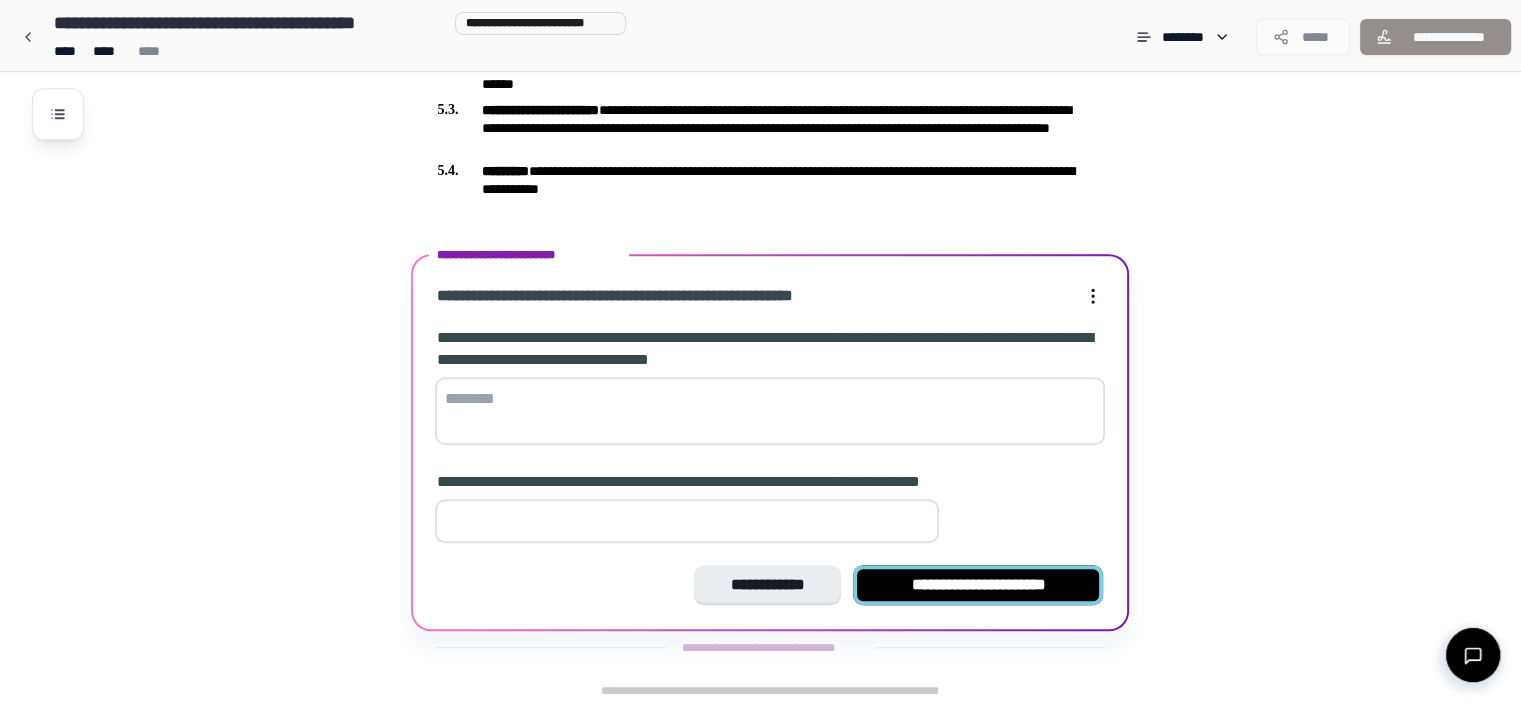 click on "**********" at bounding box center [978, 585] 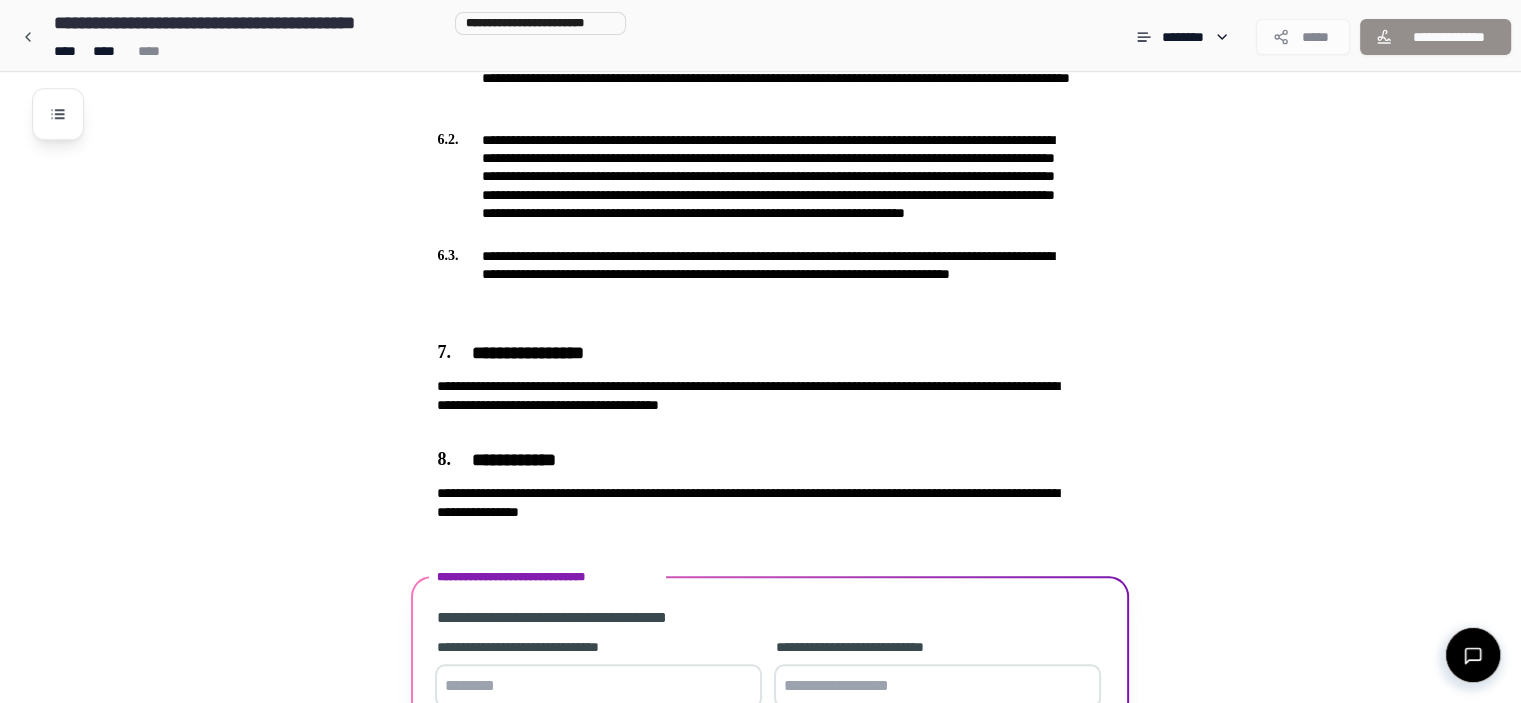 scroll, scrollTop: 1818, scrollLeft: 0, axis: vertical 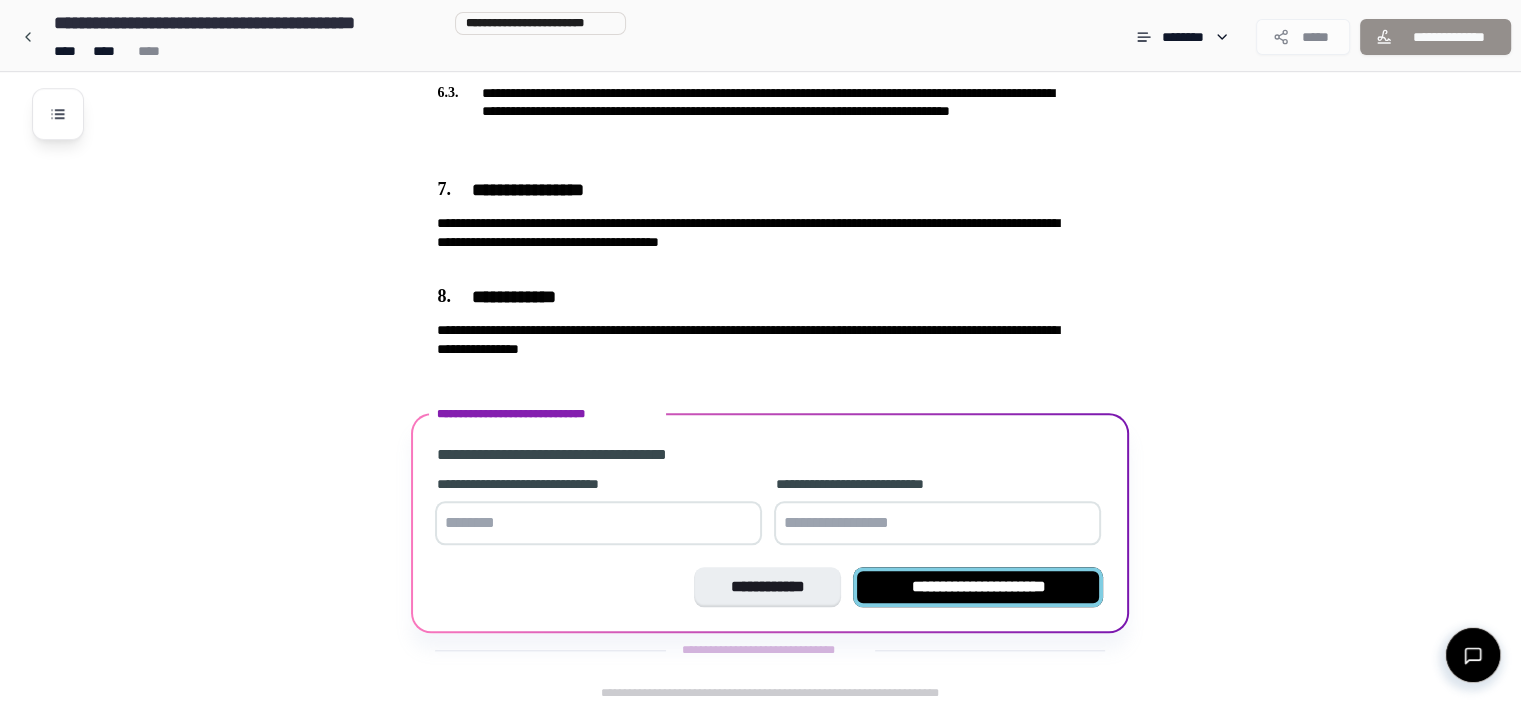 click on "**********" at bounding box center (978, 587) 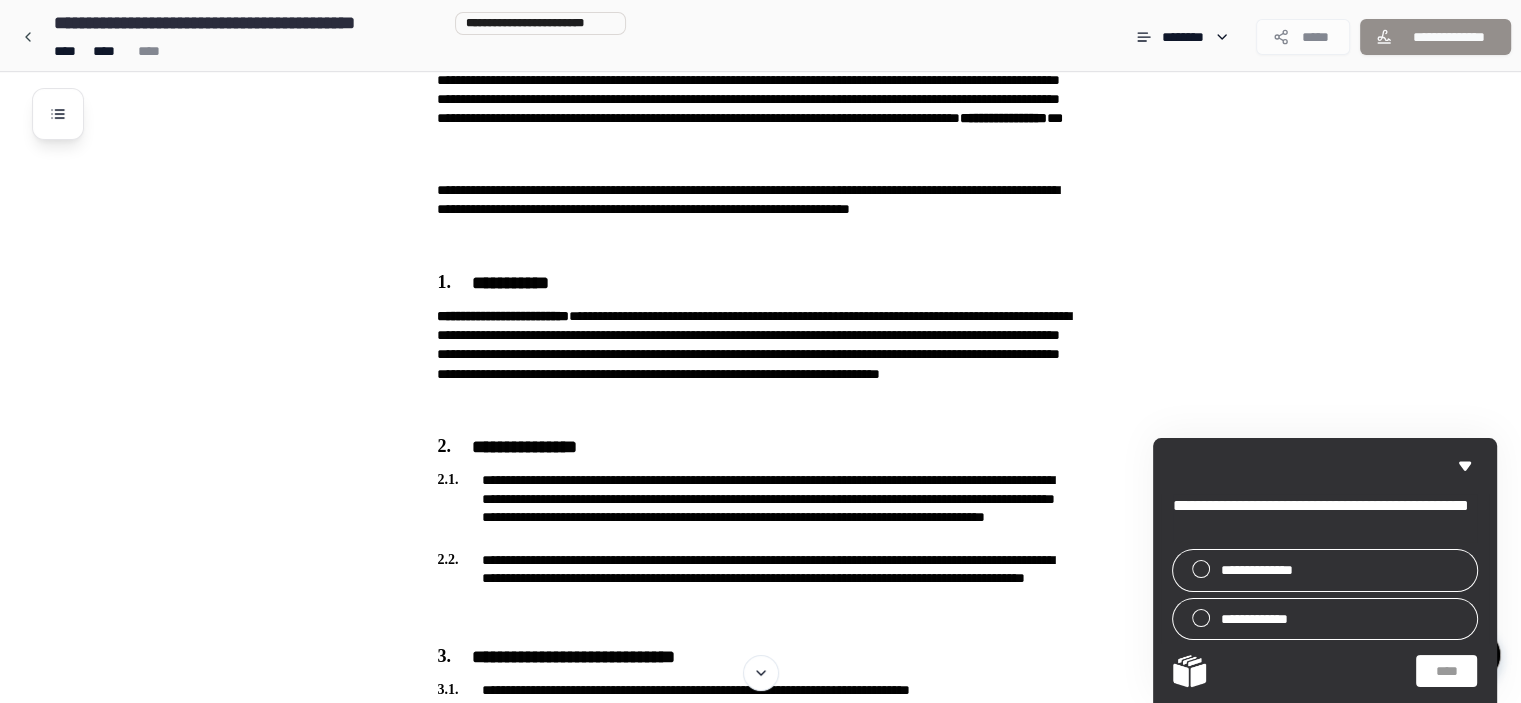 scroll, scrollTop: 98, scrollLeft: 0, axis: vertical 